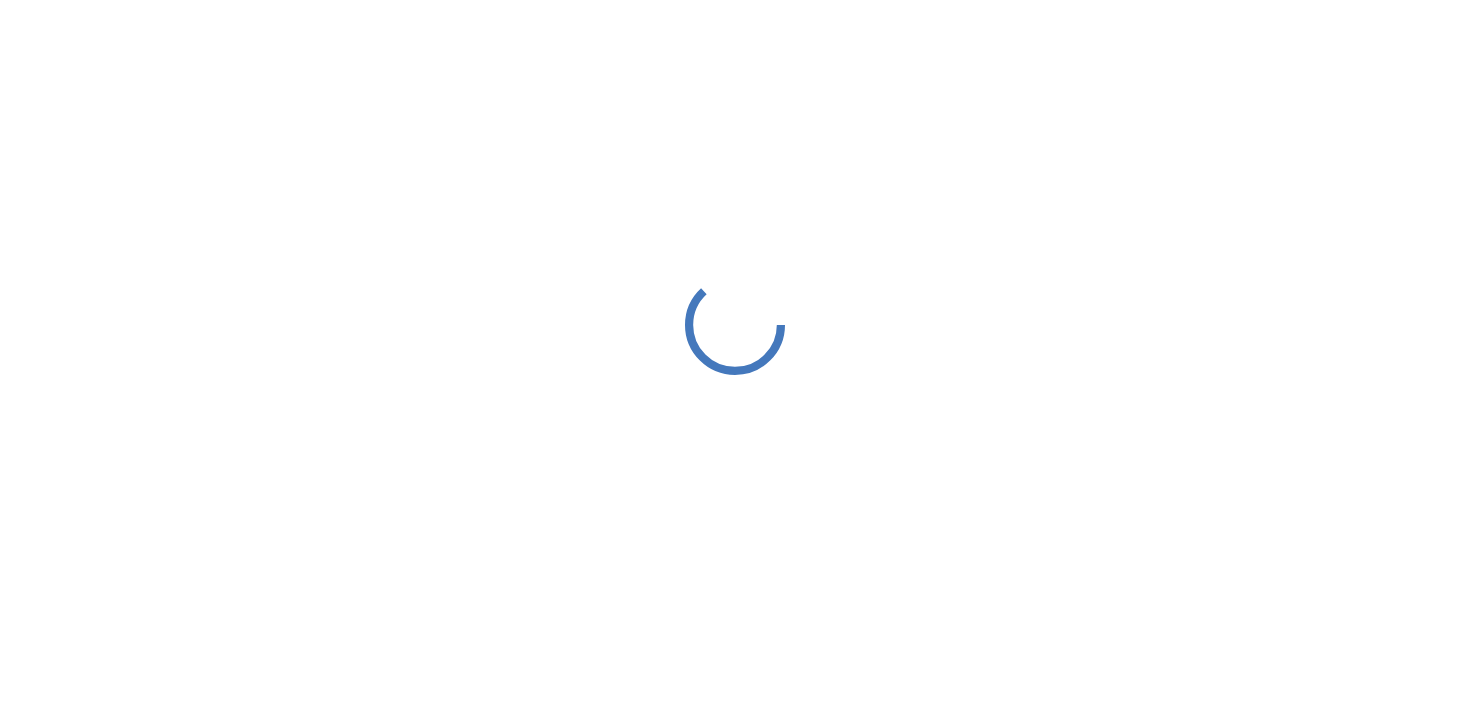 scroll, scrollTop: 0, scrollLeft: 0, axis: both 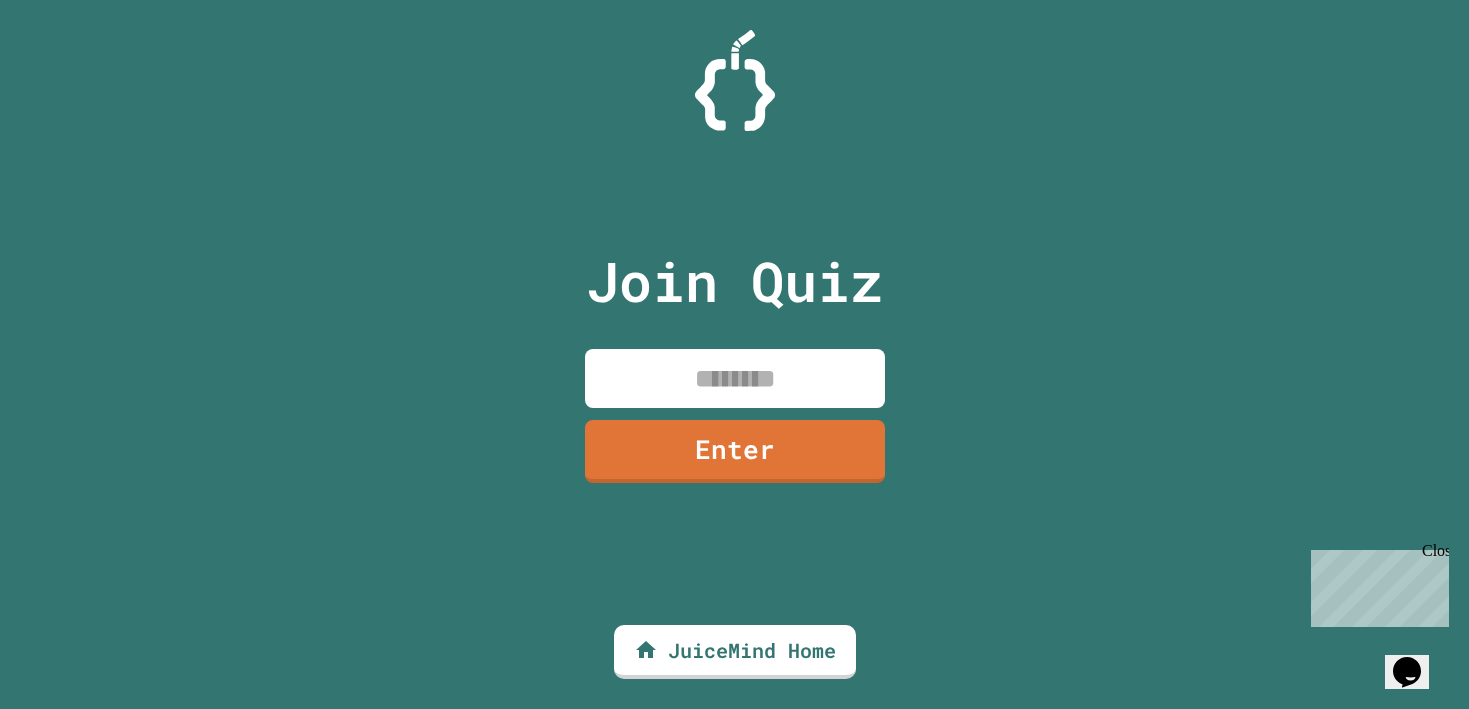 click at bounding box center (735, 378) 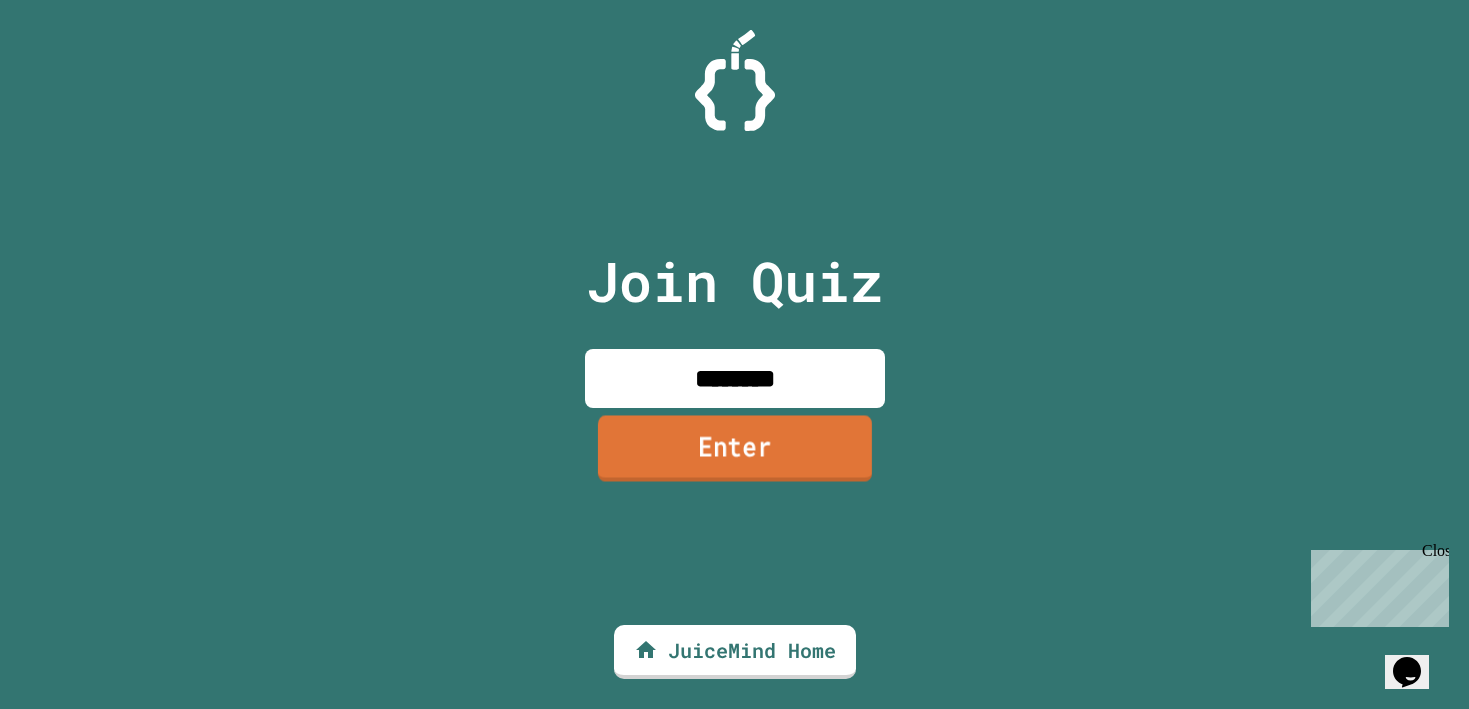 type on "********" 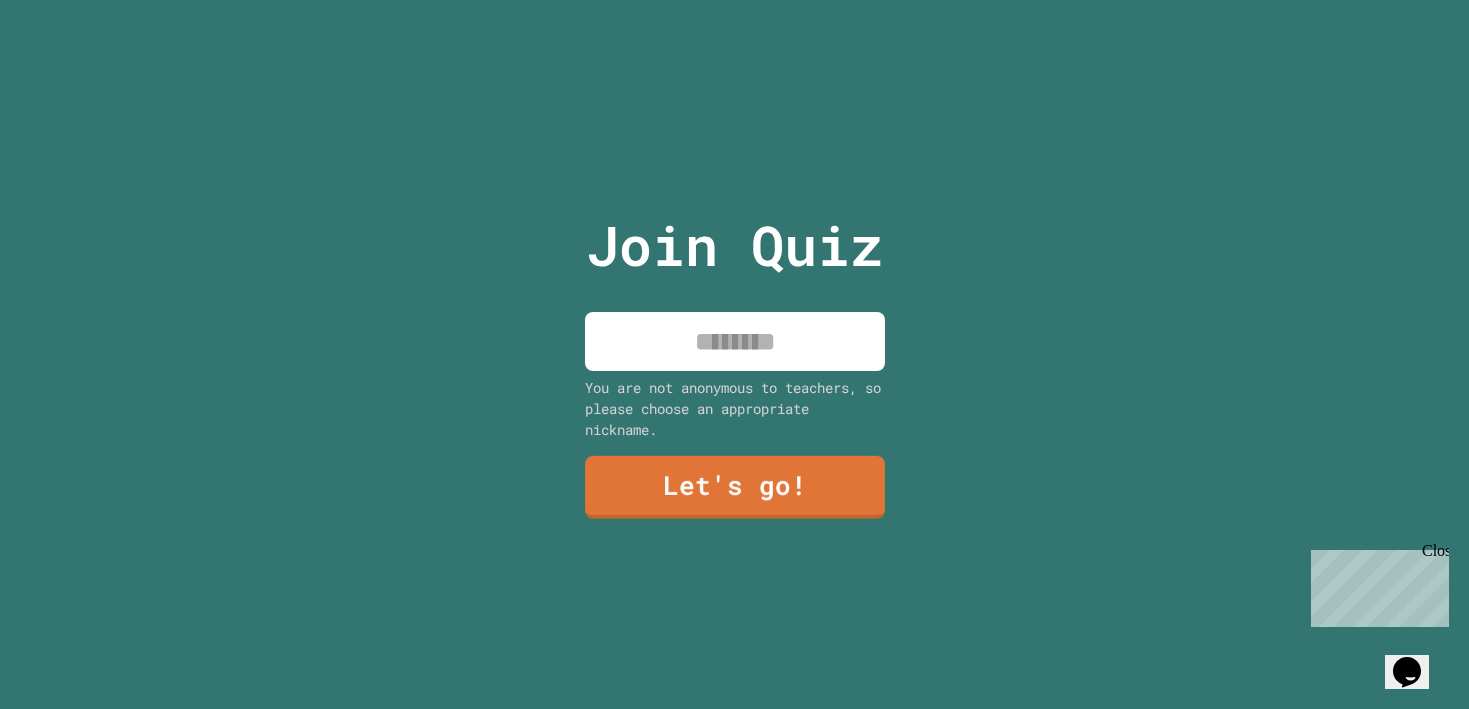 click at bounding box center (735, 341) 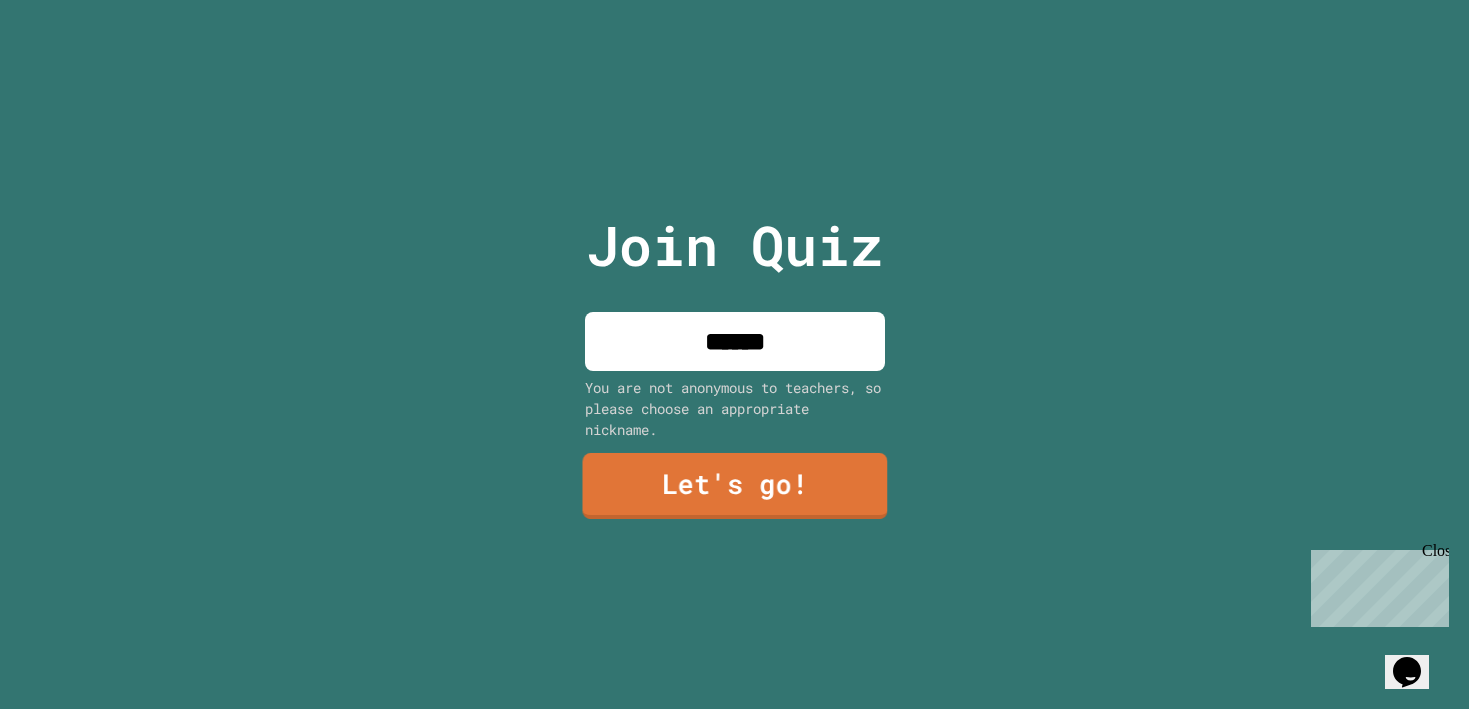 type on "******" 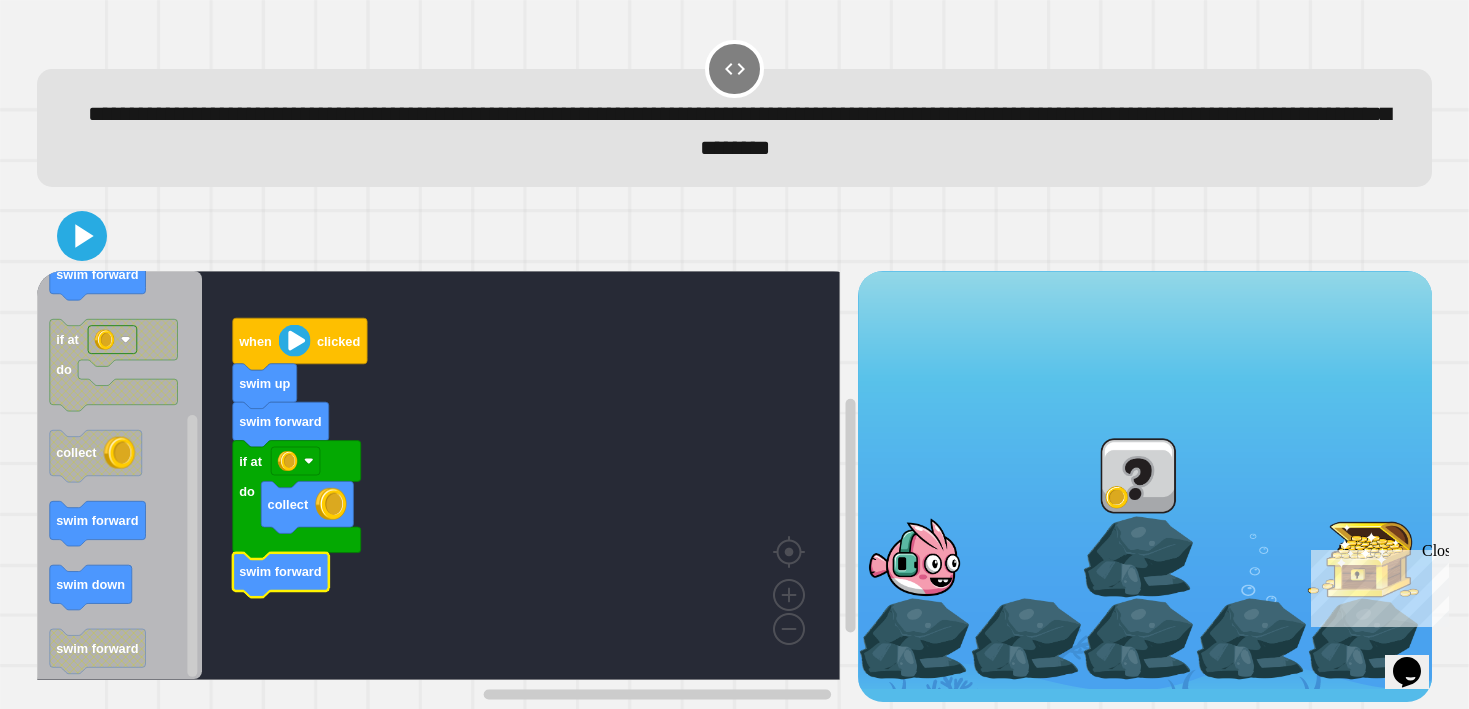 click 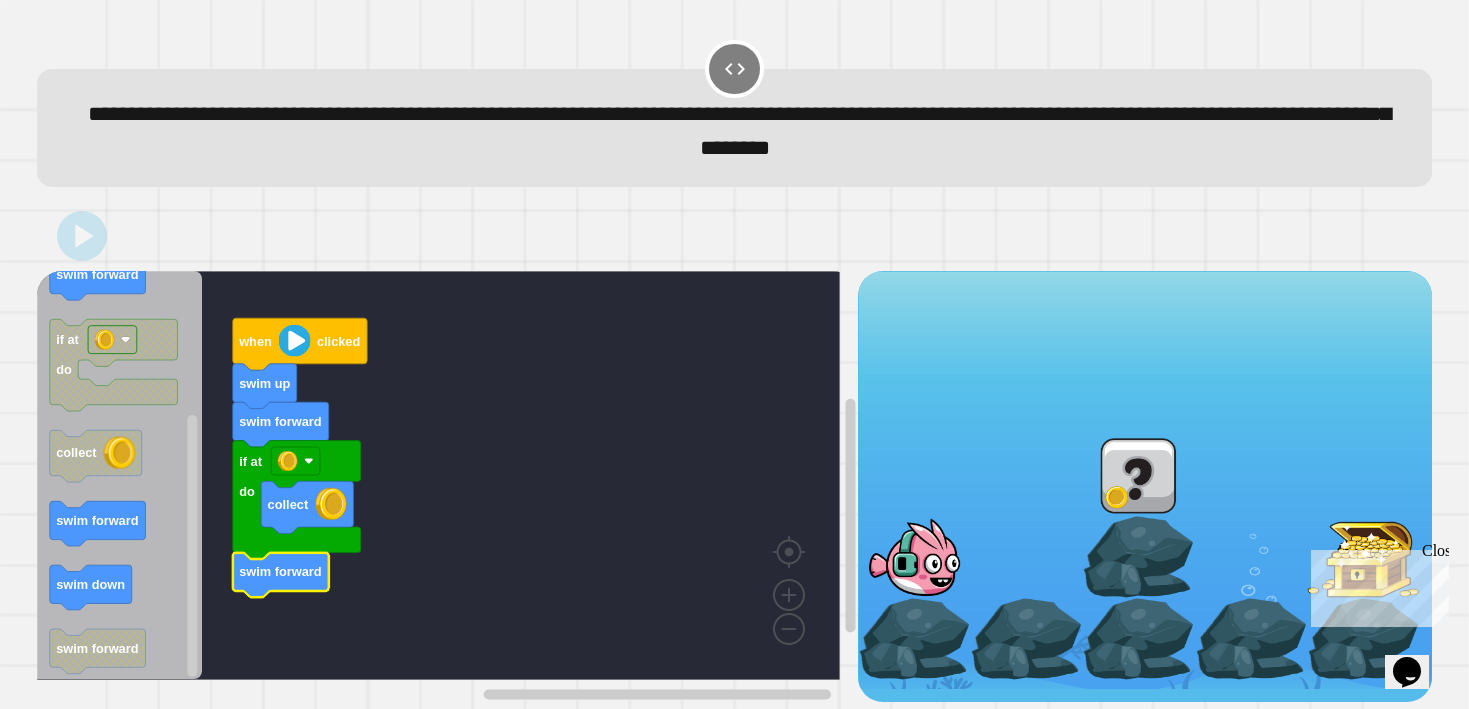 drag, startPoint x: 986, startPoint y: 610, endPoint x: 969, endPoint y: 598, distance: 20.808653 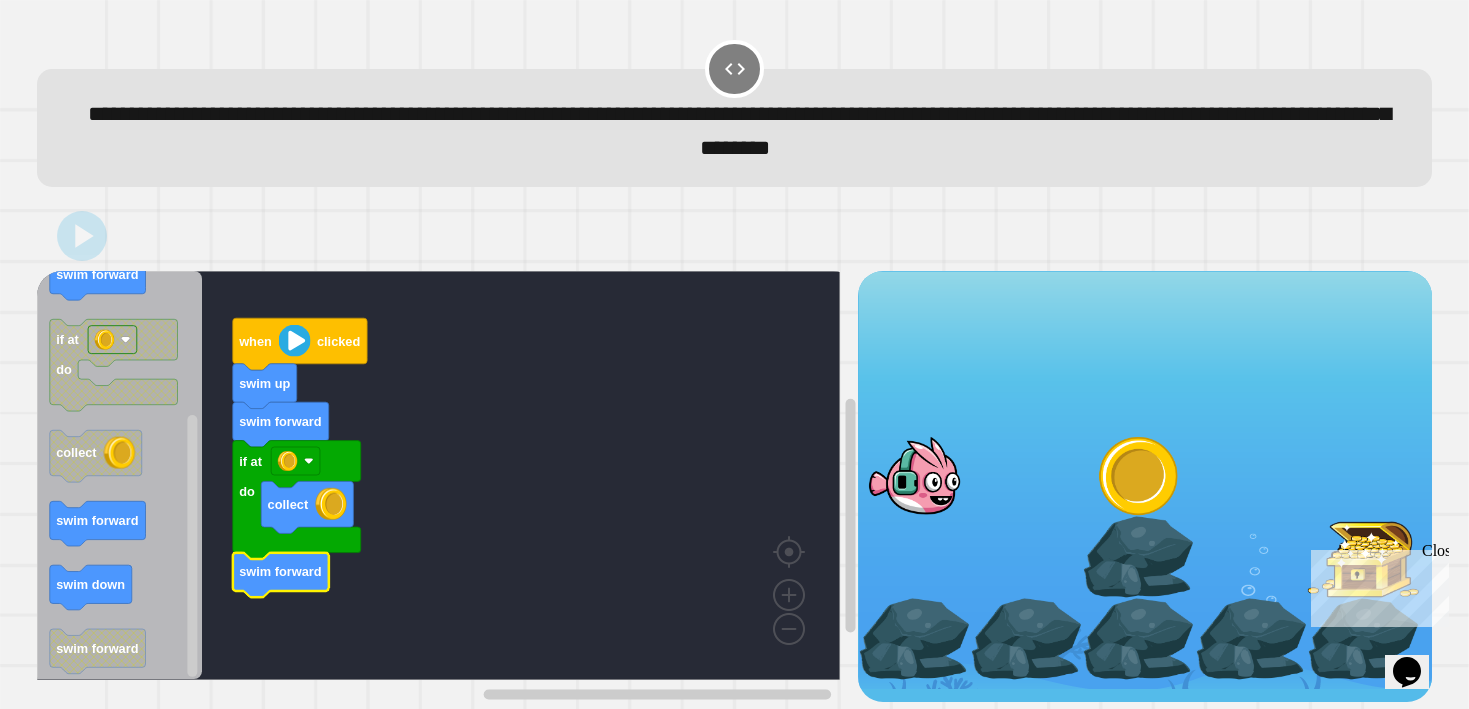 click at bounding box center (1145, 480) 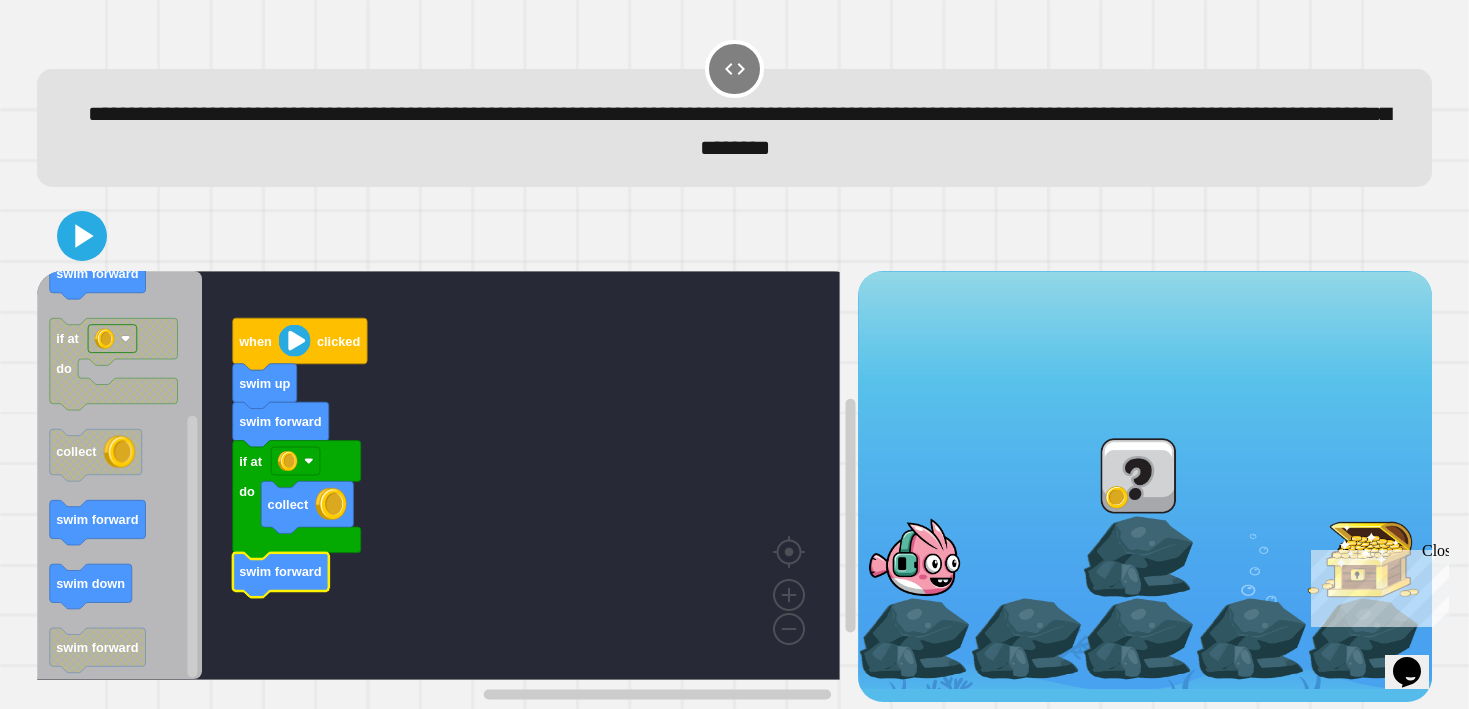 click 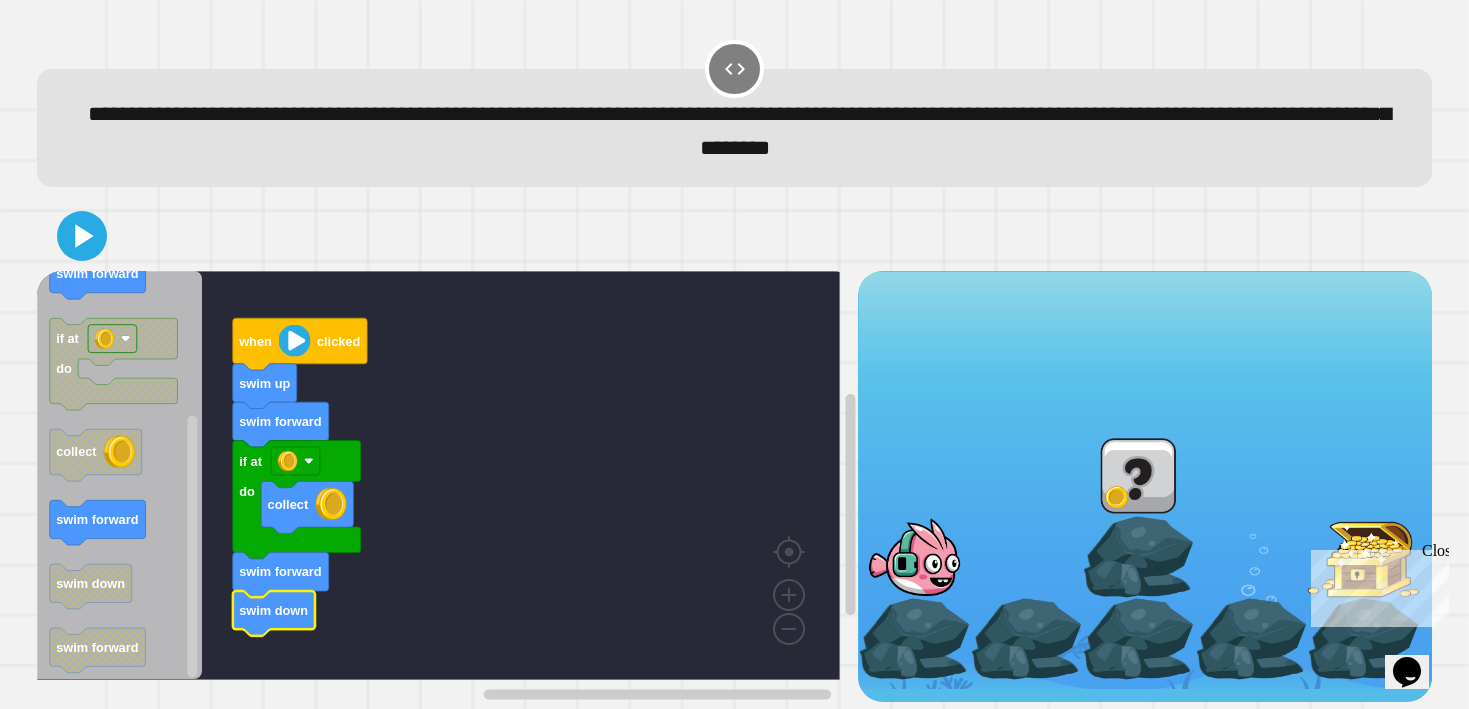 click 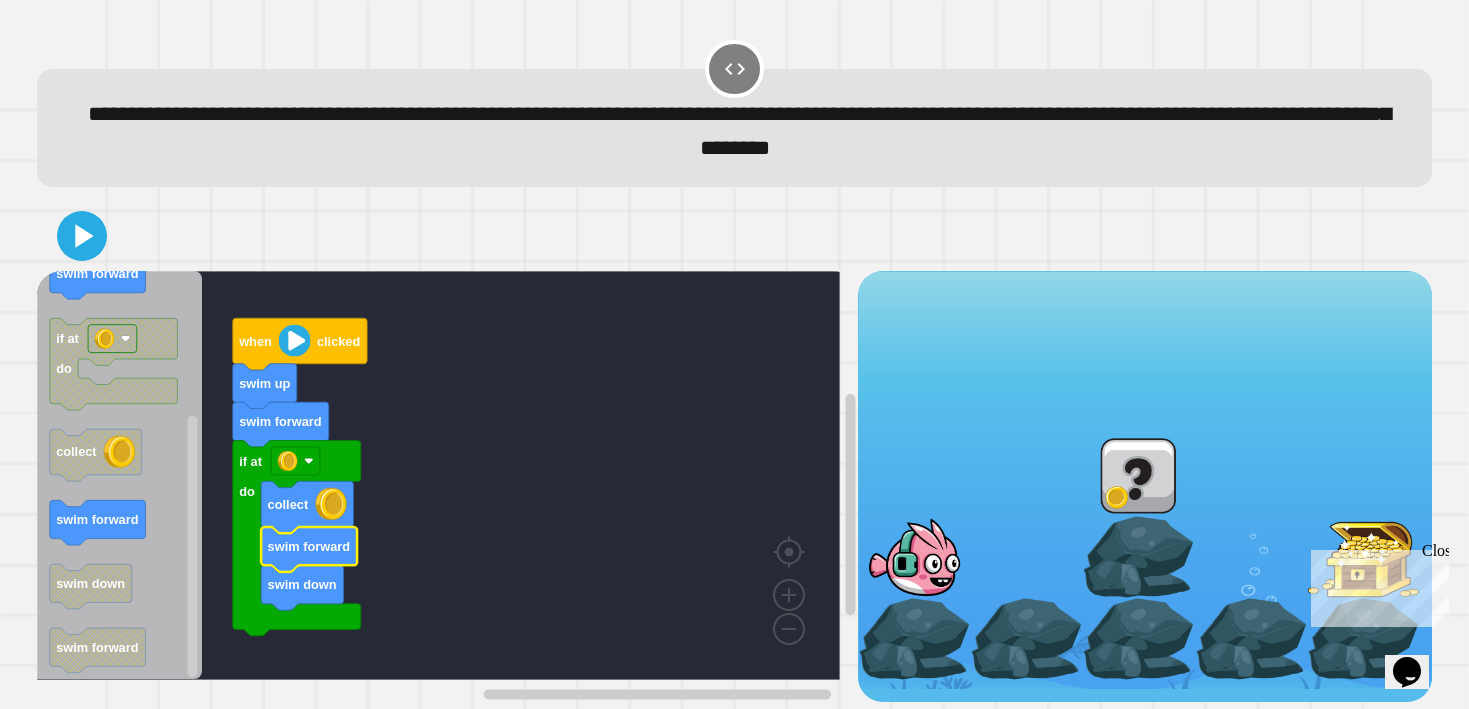click 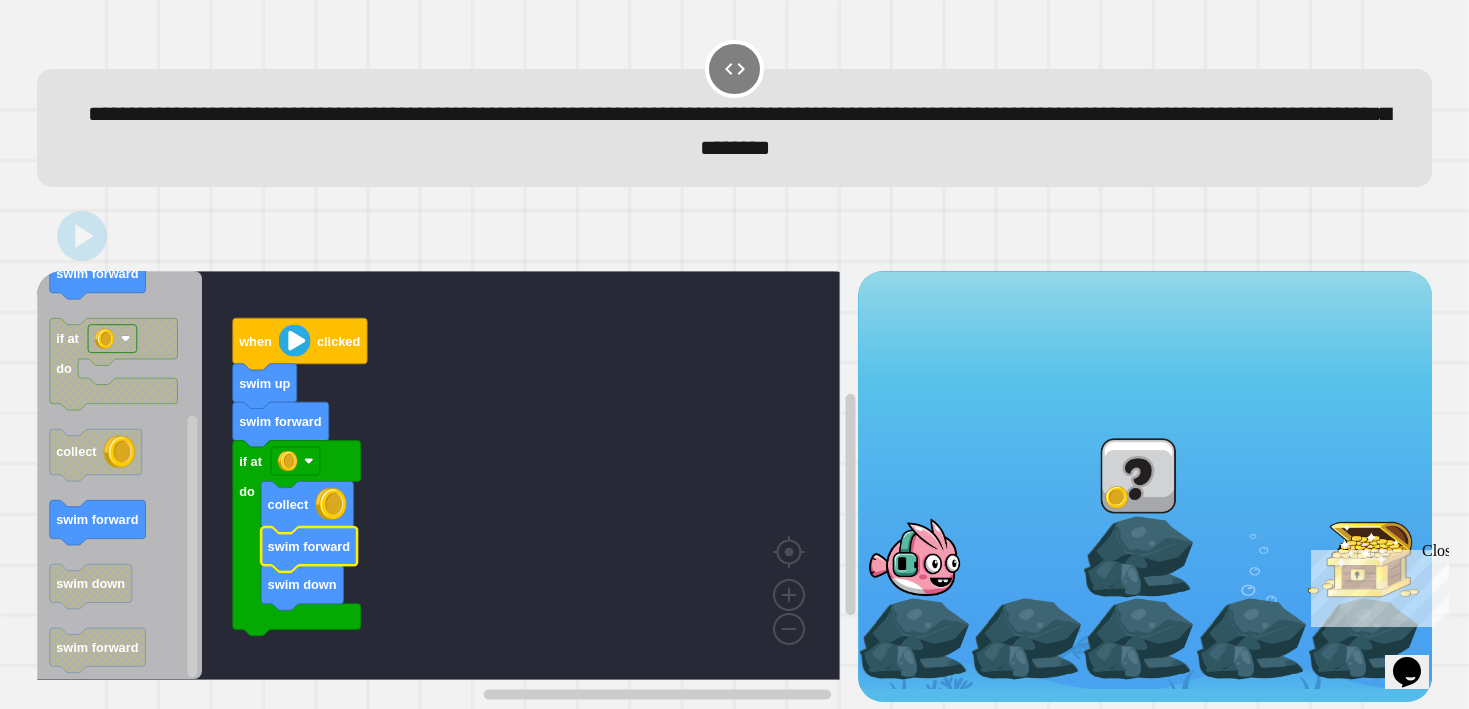 drag, startPoint x: 965, startPoint y: 572, endPoint x: 928, endPoint y: 570, distance: 37.054016 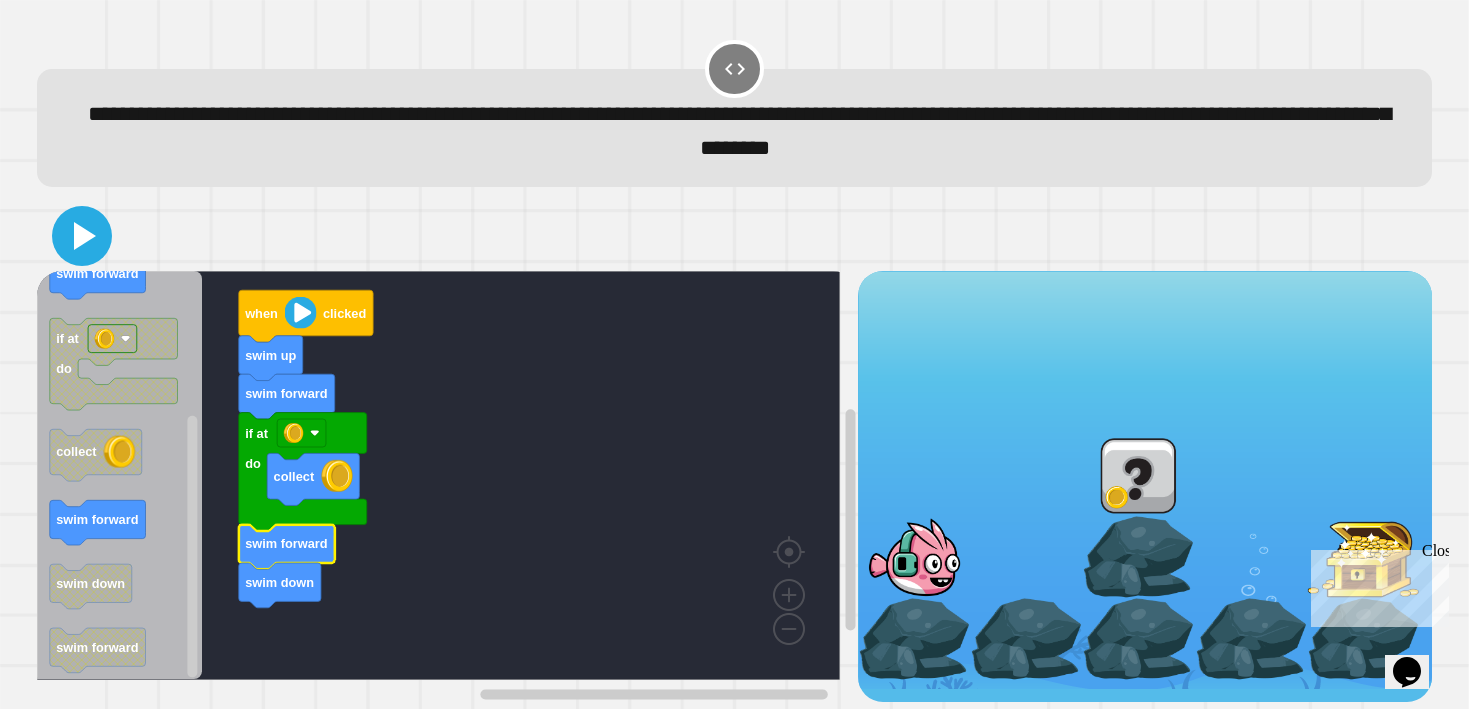 click 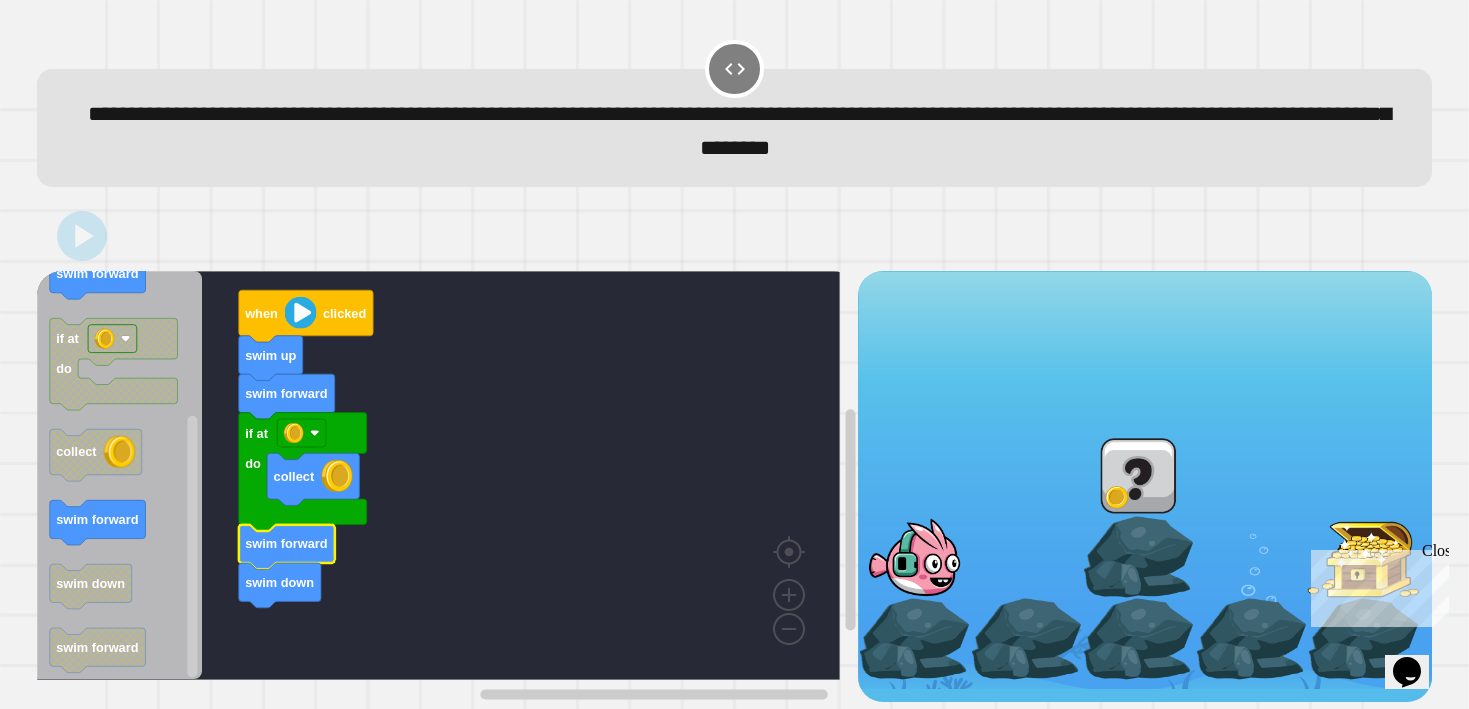 click at bounding box center (914, 557) 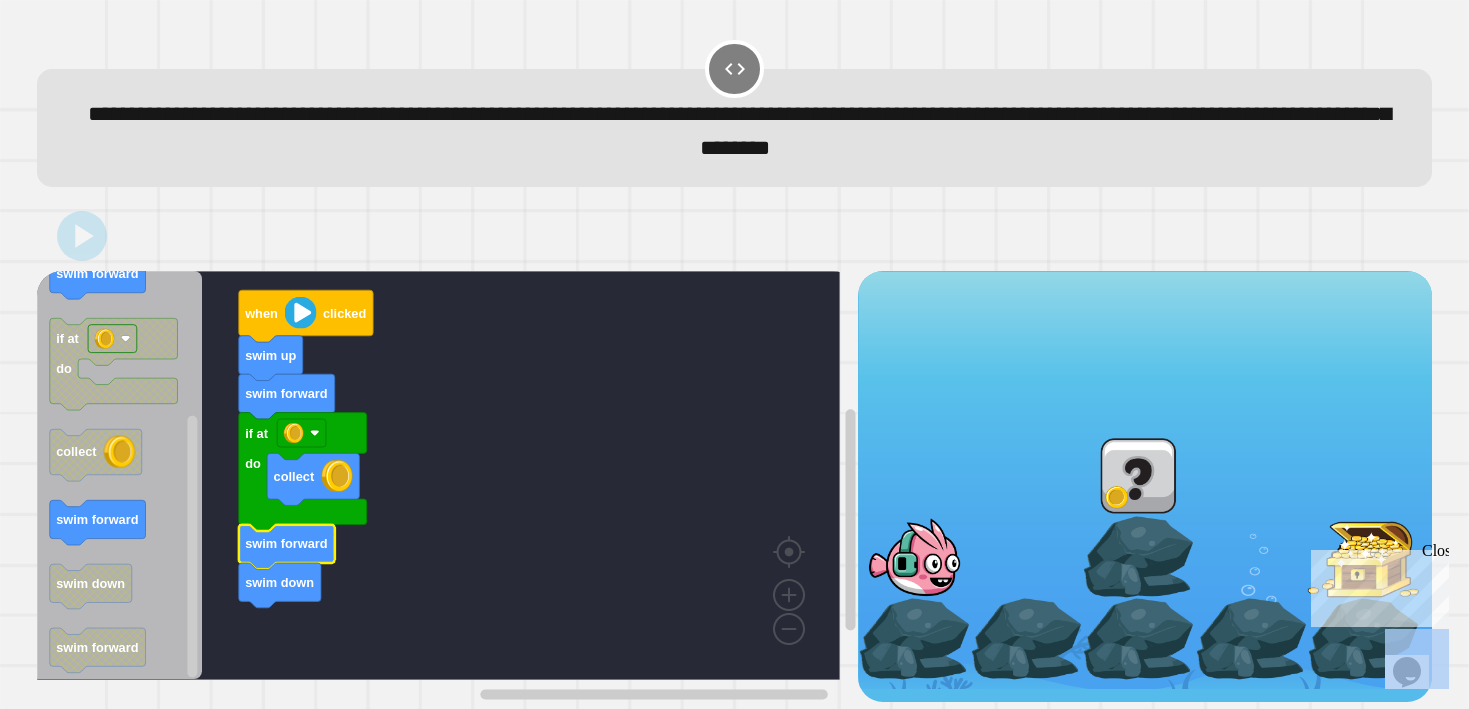 click at bounding box center (914, 557) 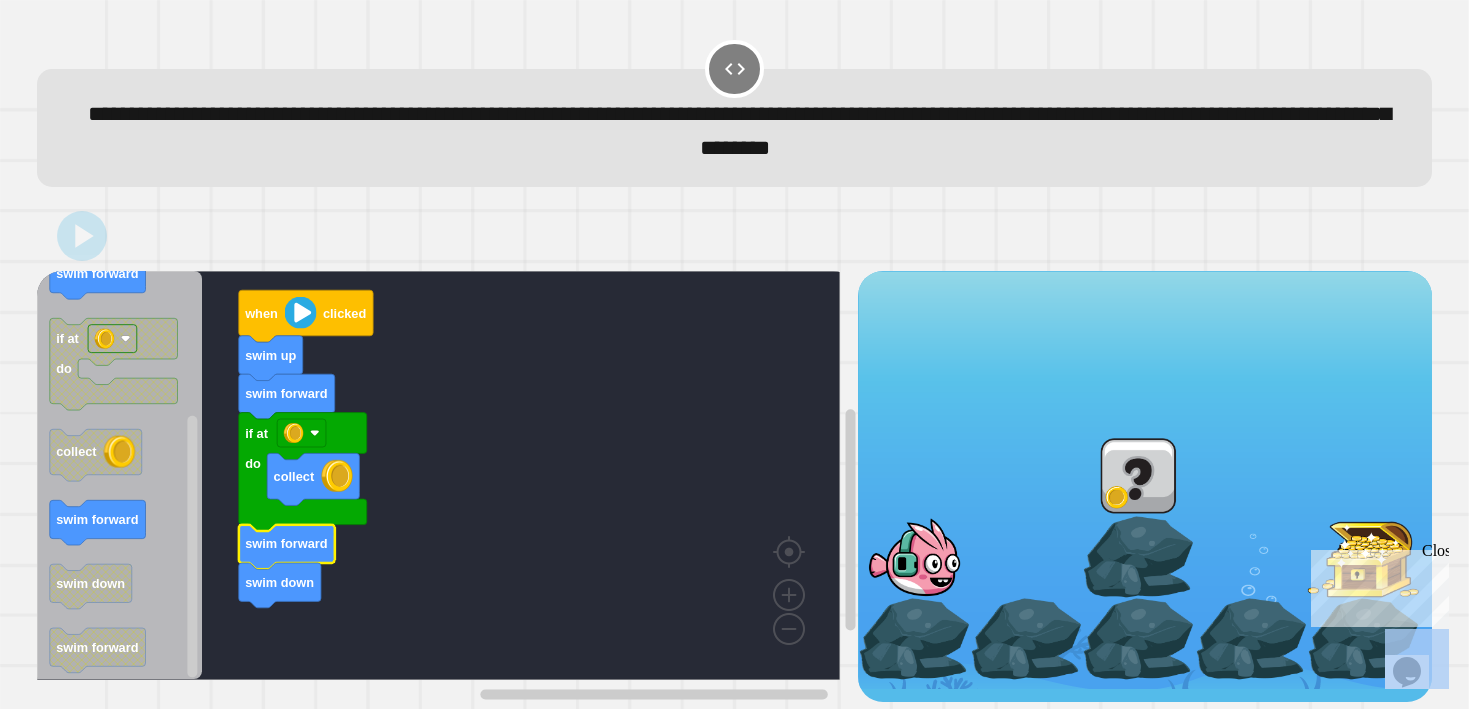 click at bounding box center (914, 557) 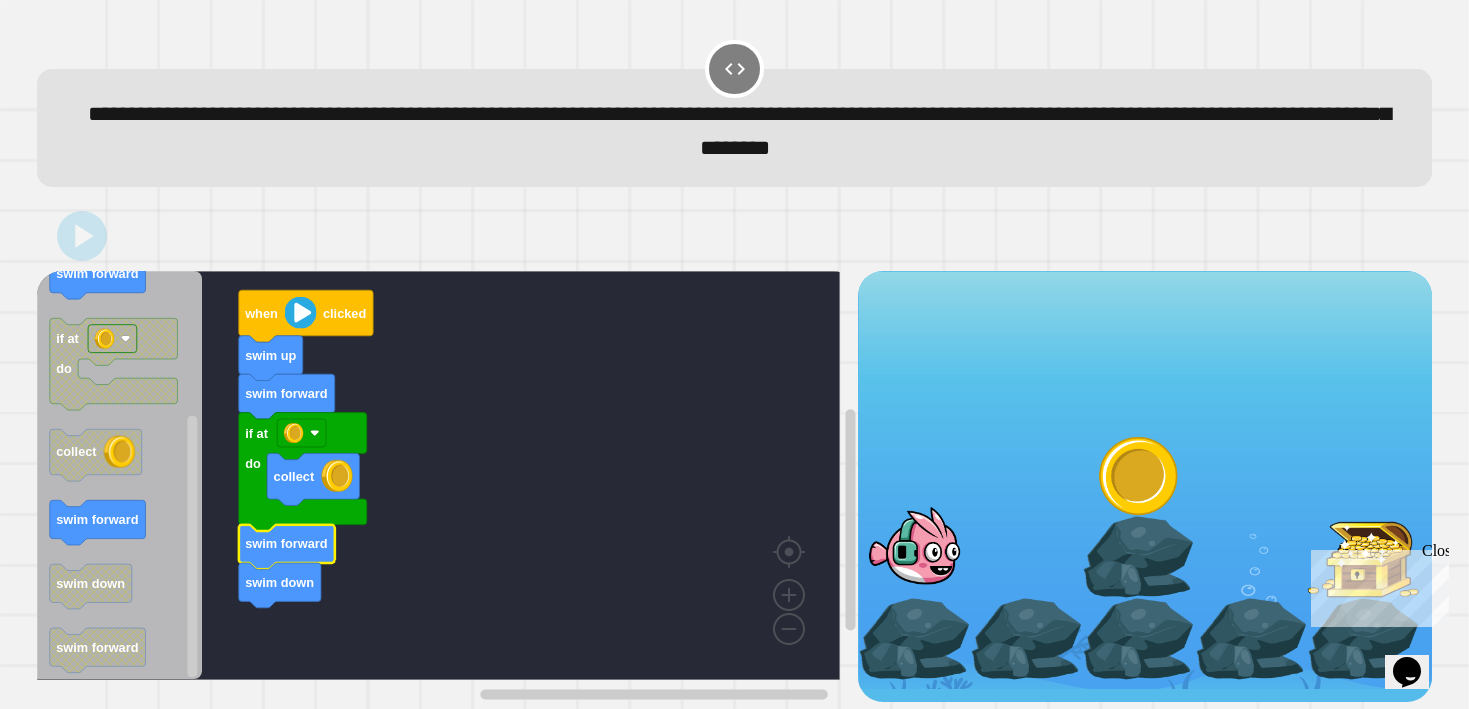 click at bounding box center (914, 546) 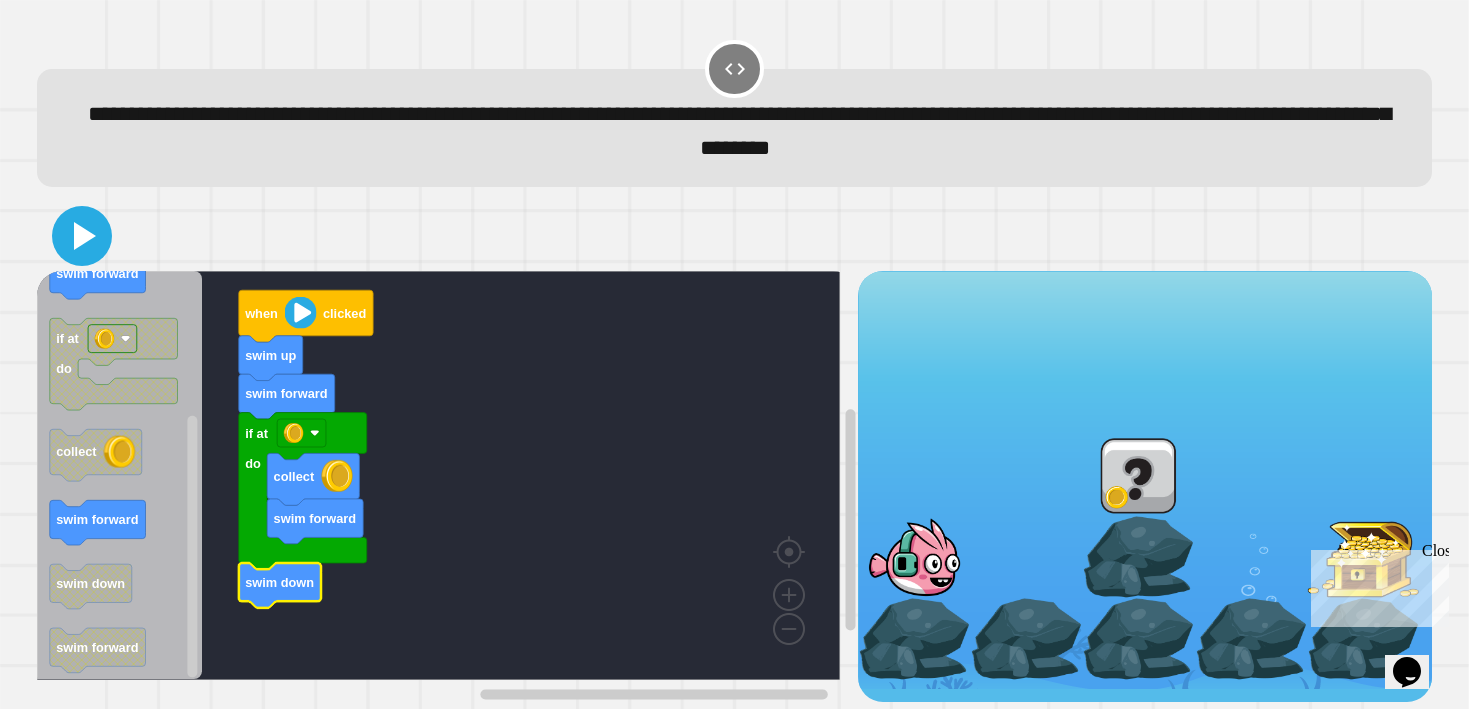 click 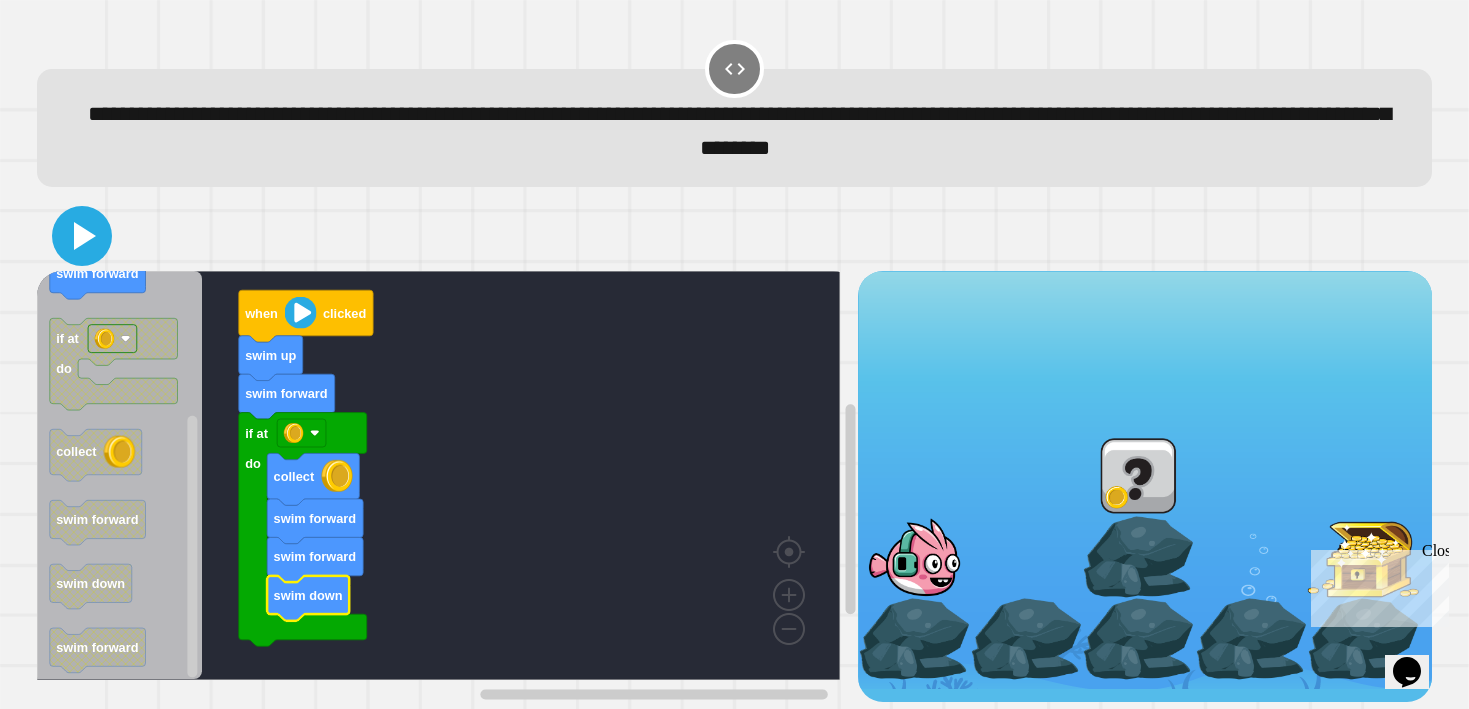 click 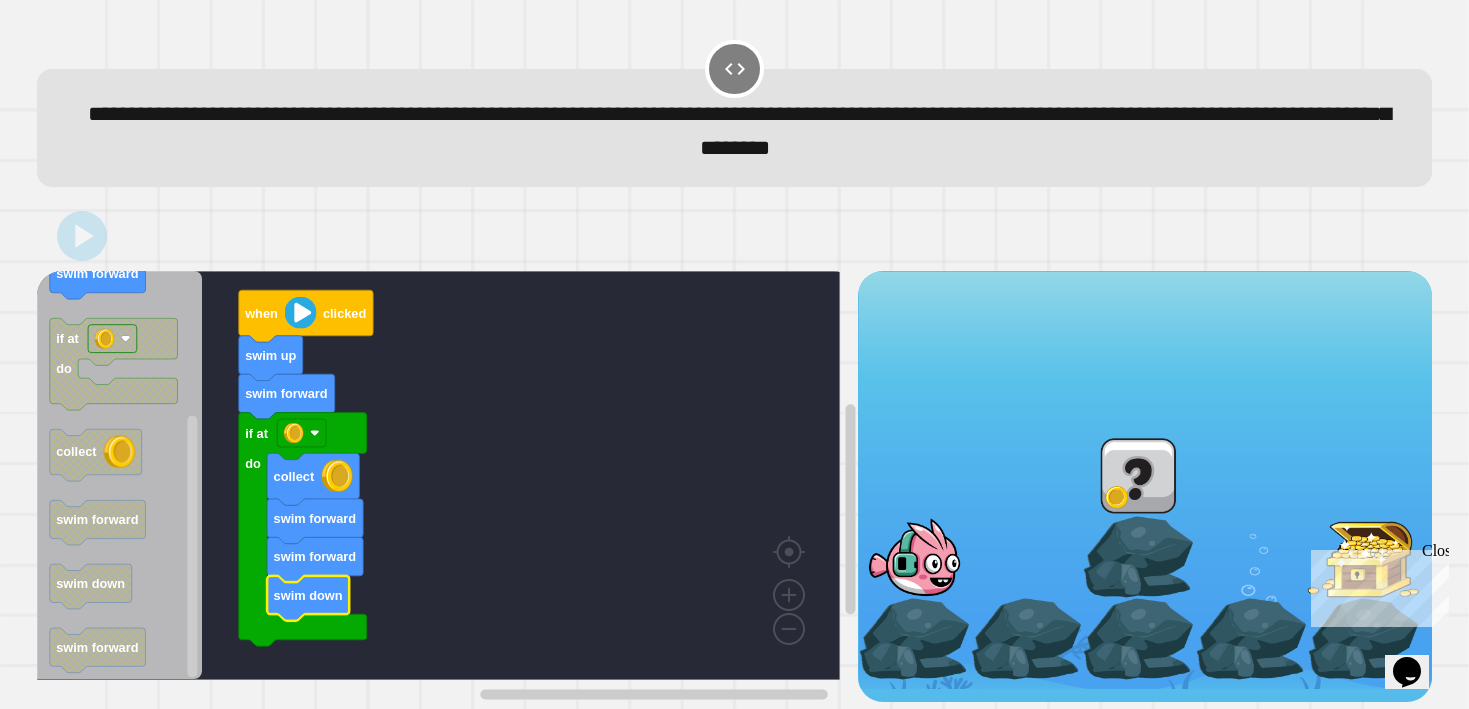 click at bounding box center [914, 557] 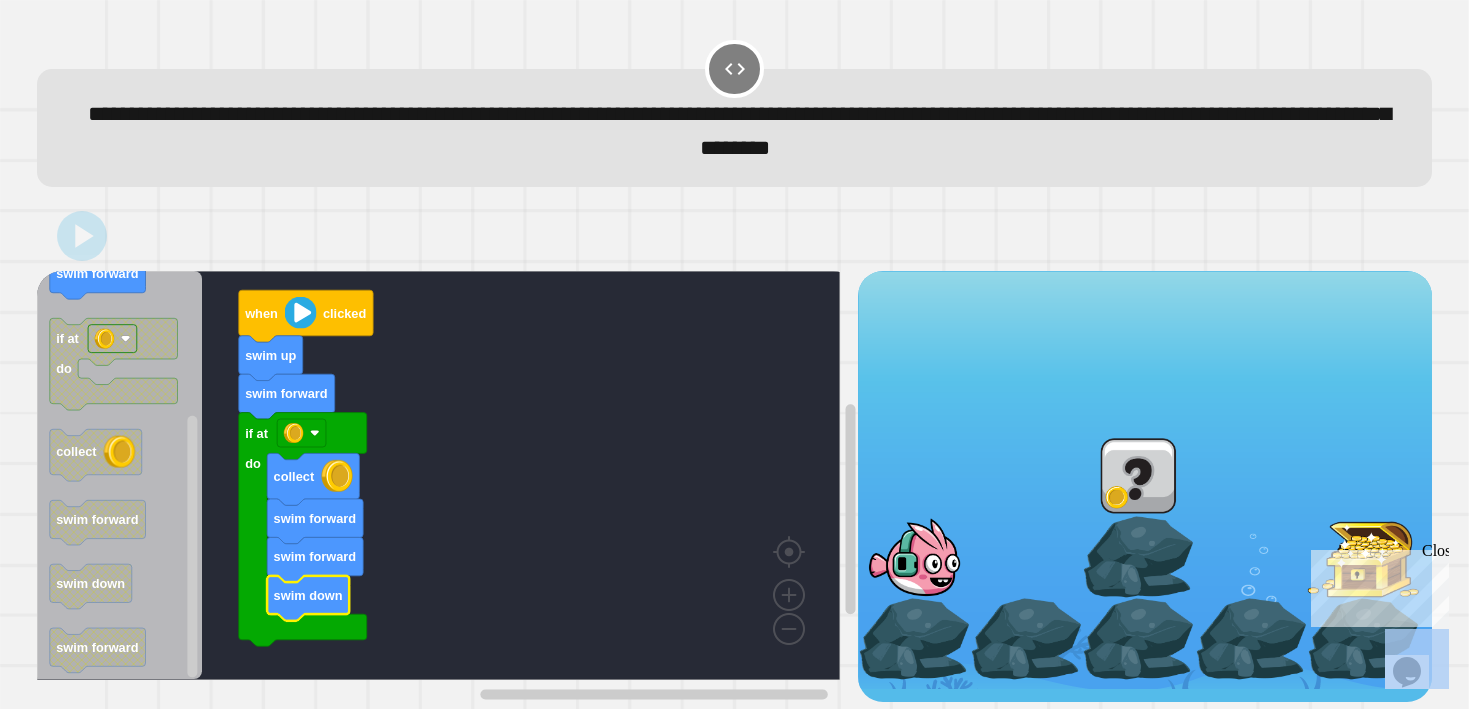 click at bounding box center [914, 557] 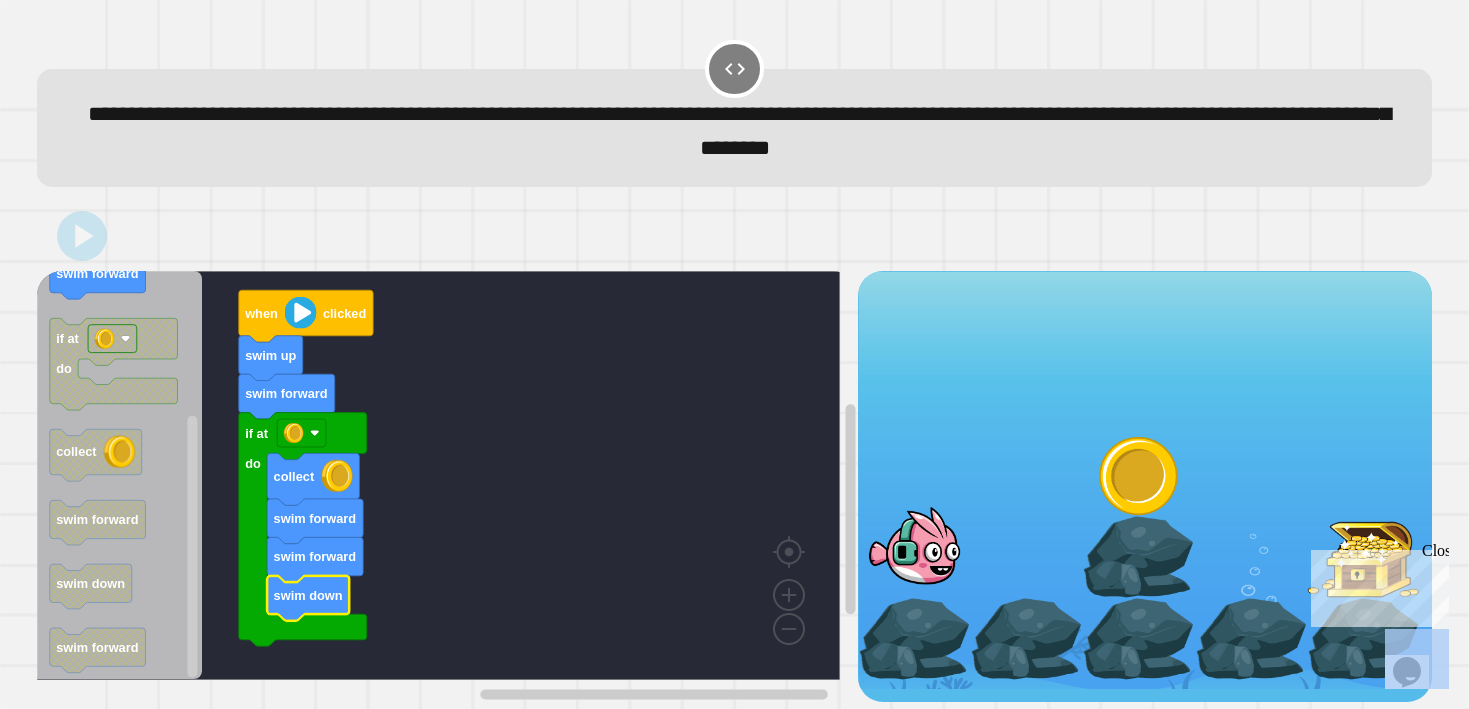 click at bounding box center [914, 546] 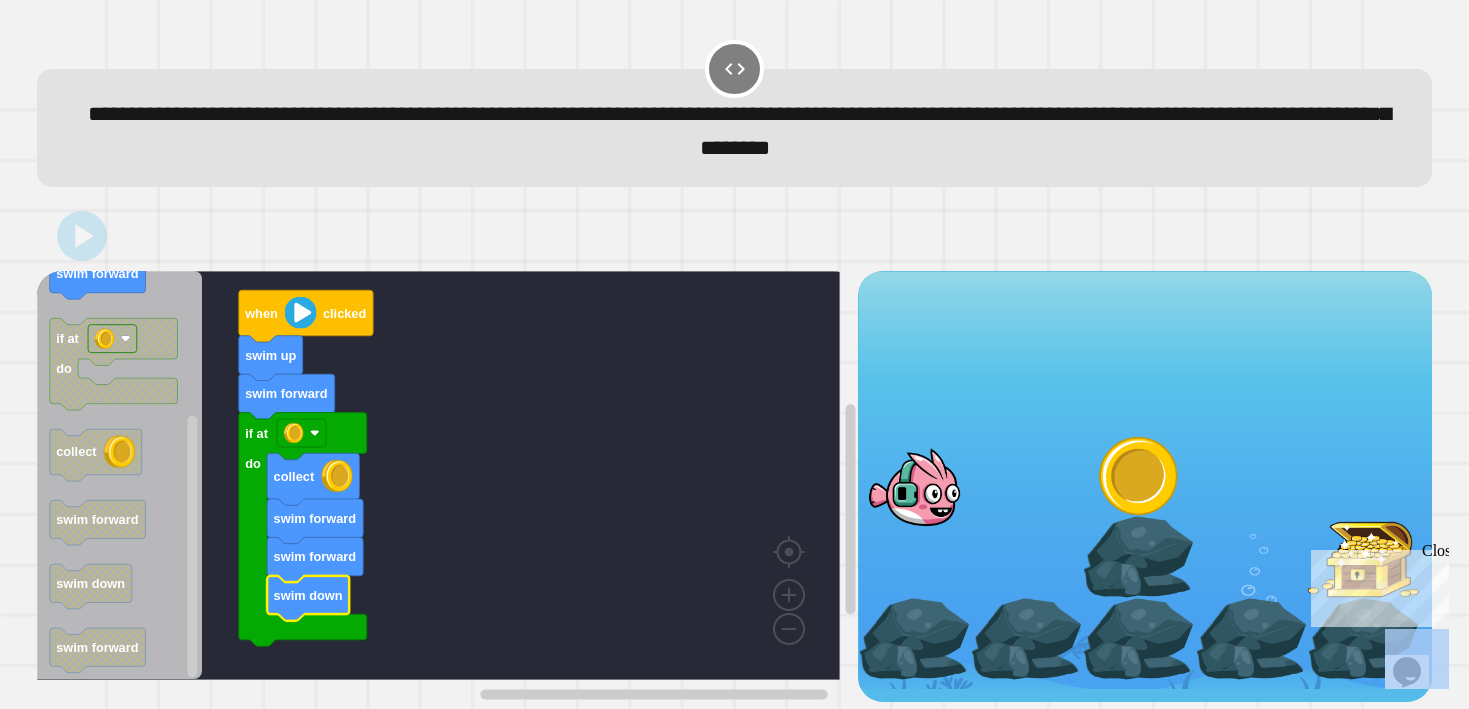 click at bounding box center (2394, 551) 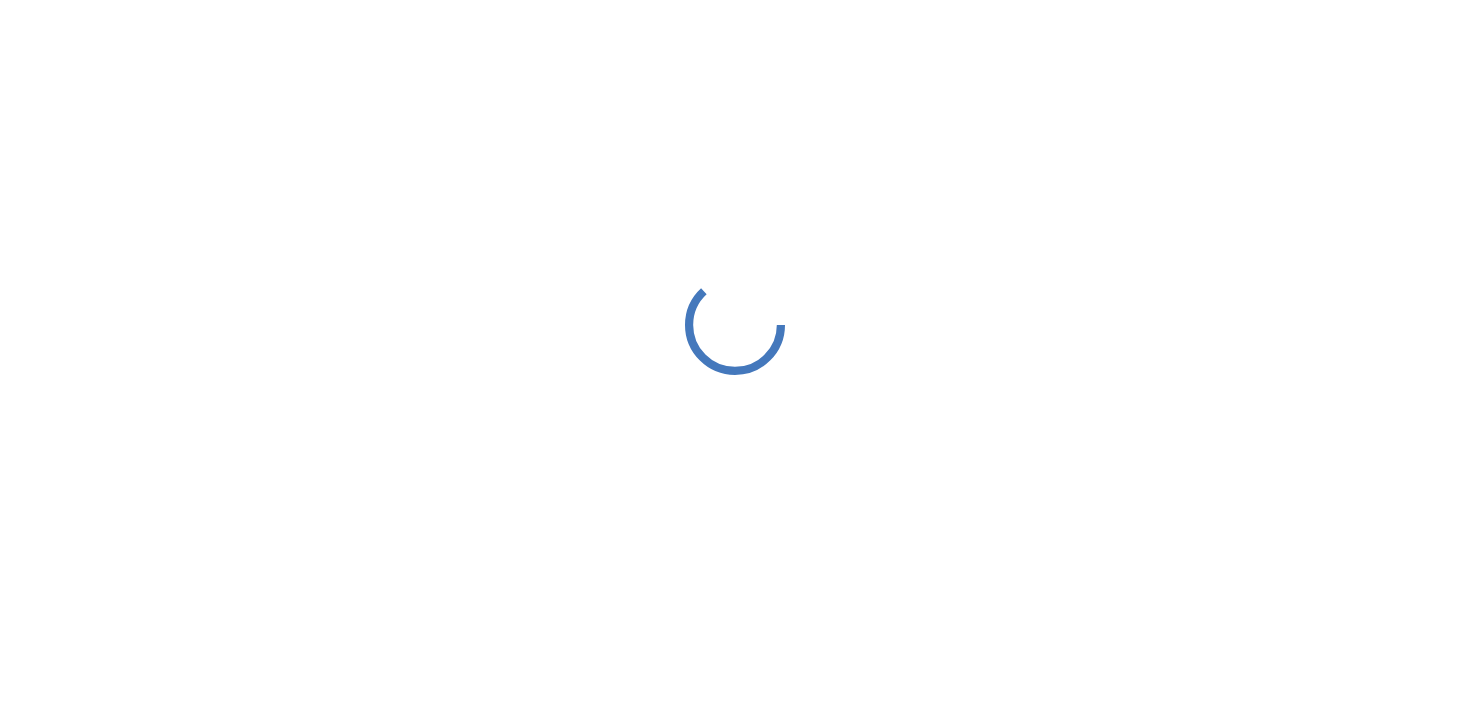 scroll, scrollTop: 0, scrollLeft: 0, axis: both 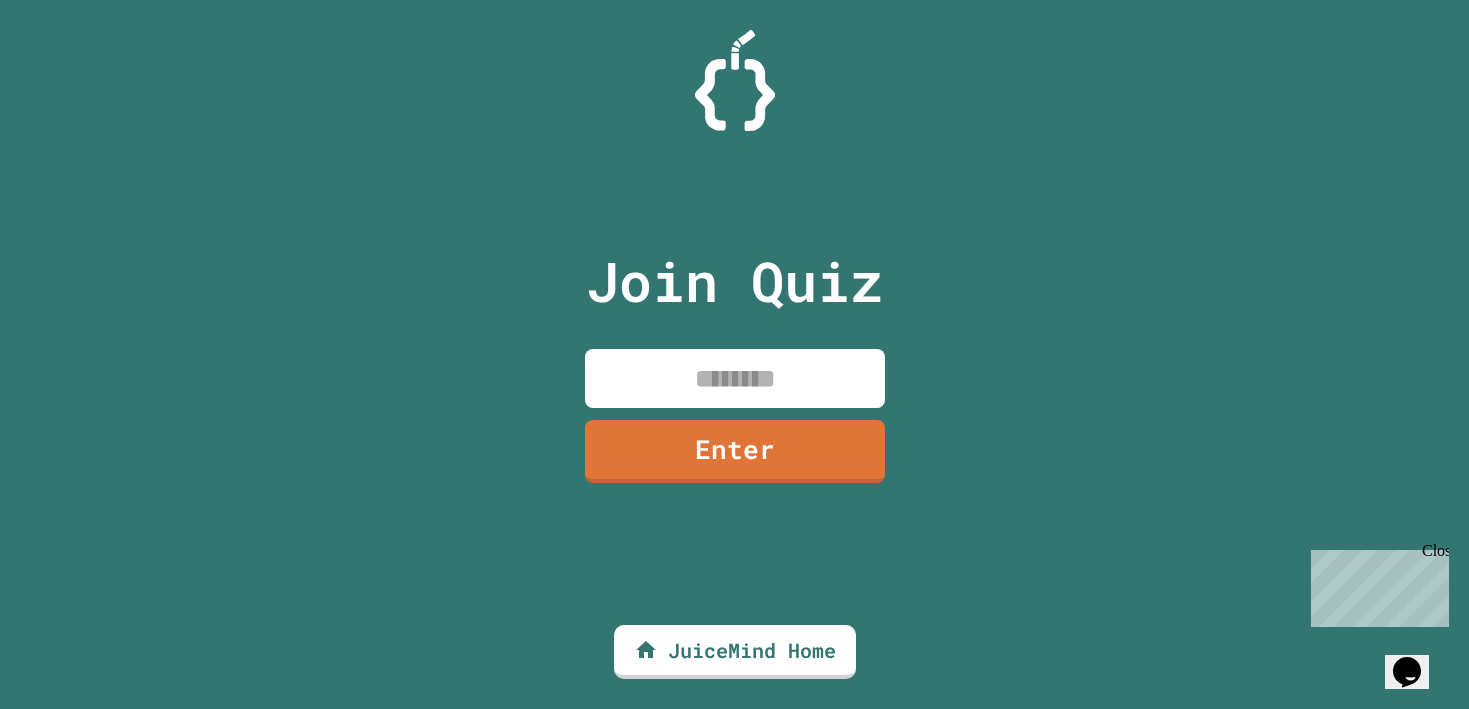 click at bounding box center [735, 378] 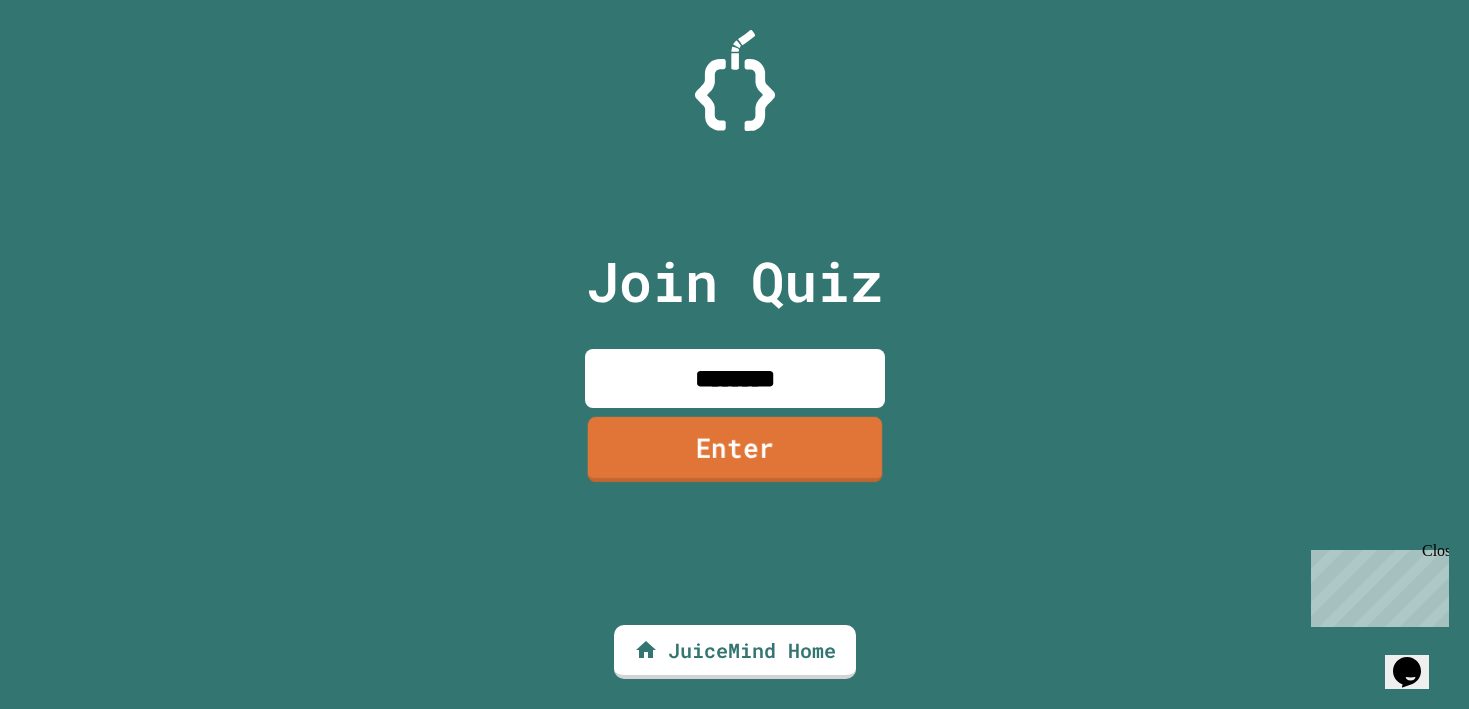 type on "********" 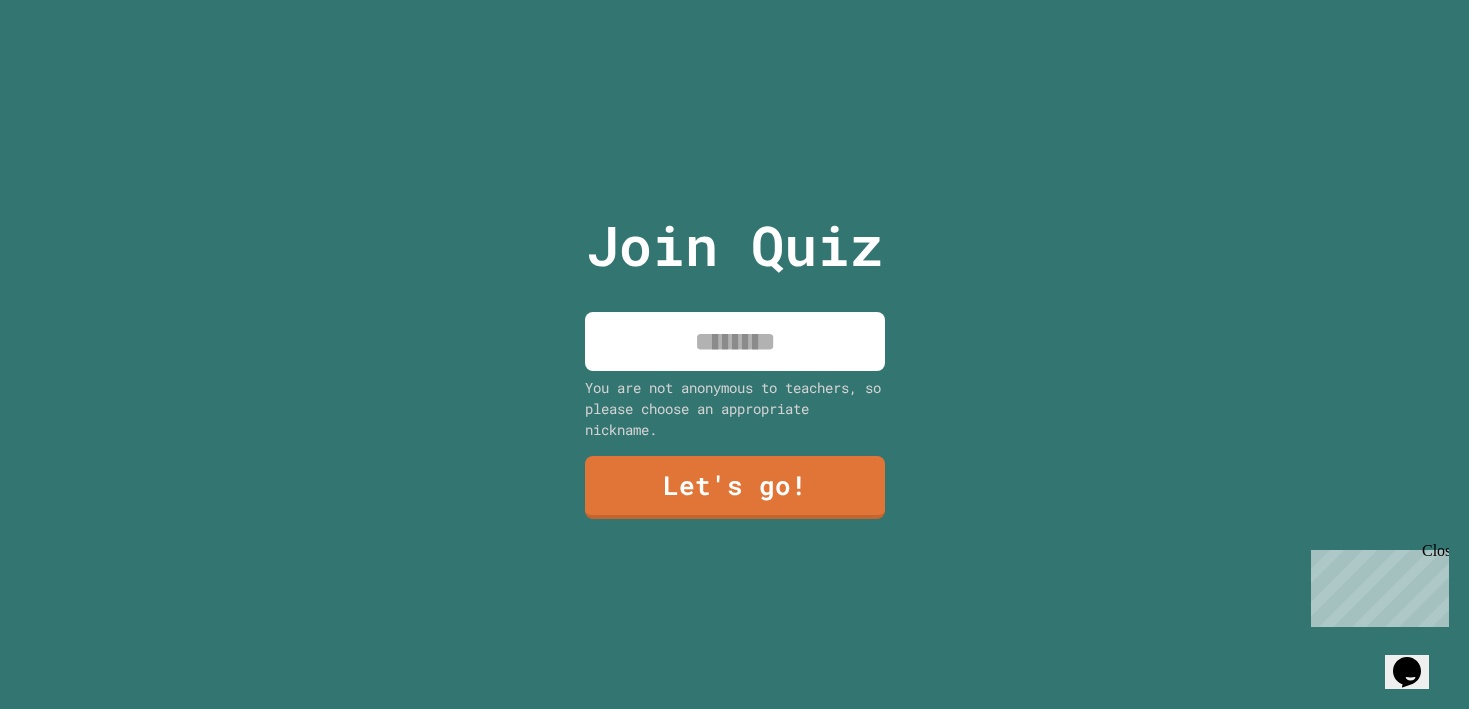 click at bounding box center (735, 341) 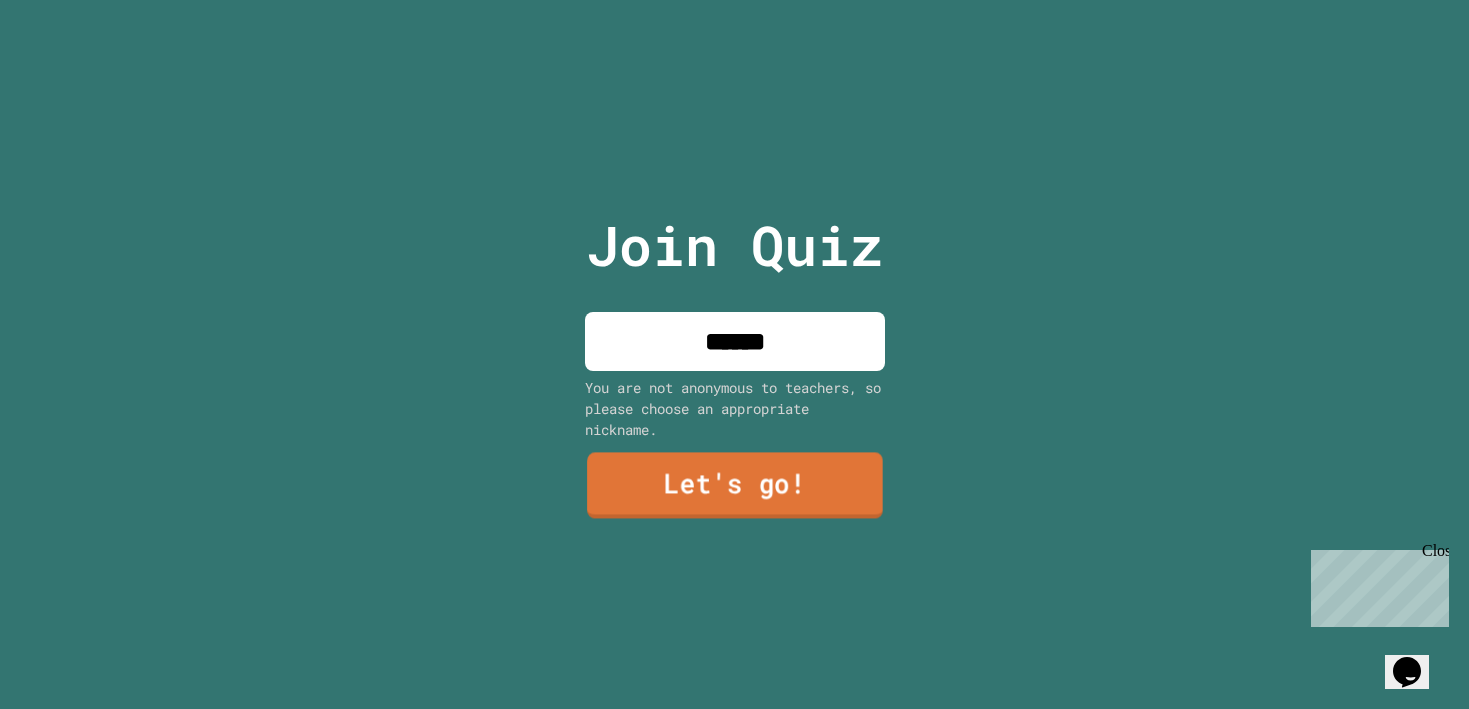 type on "******" 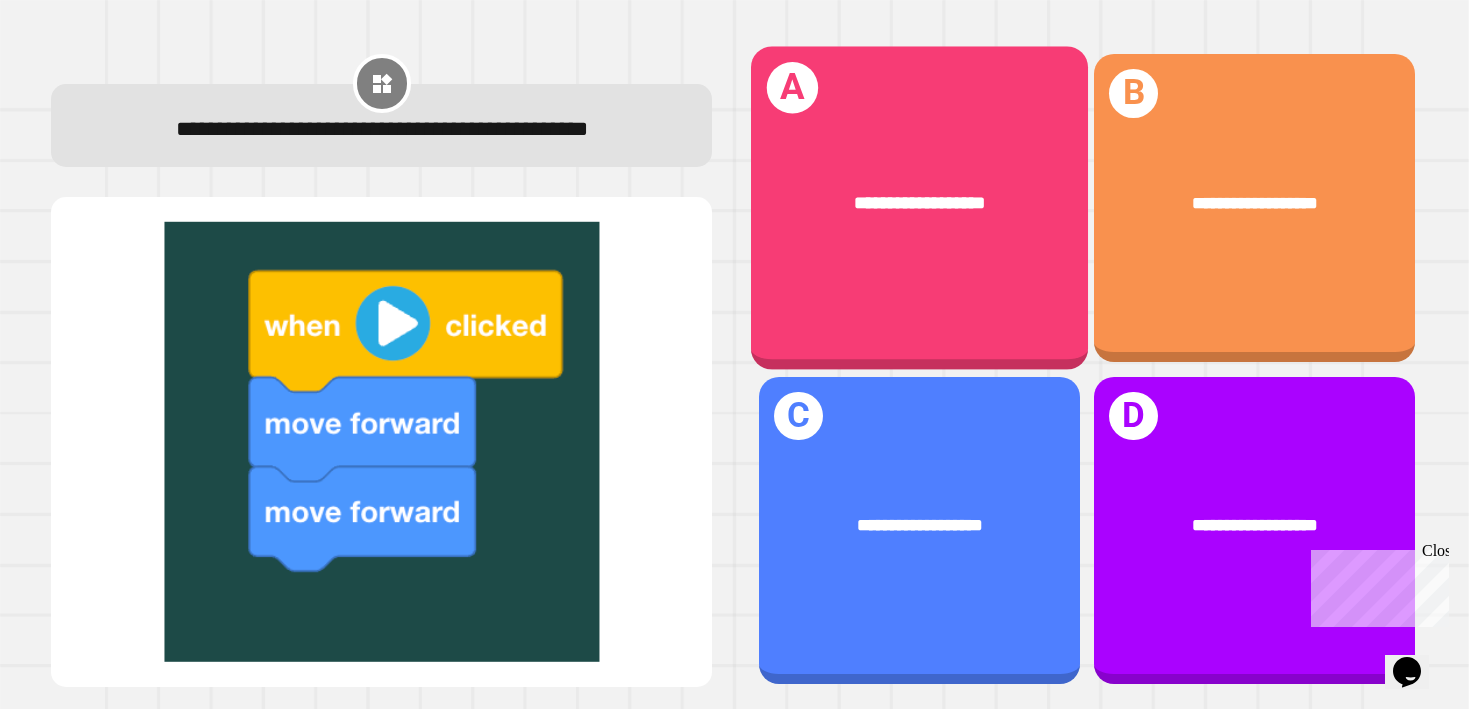 click on "**********" at bounding box center [919, 207] 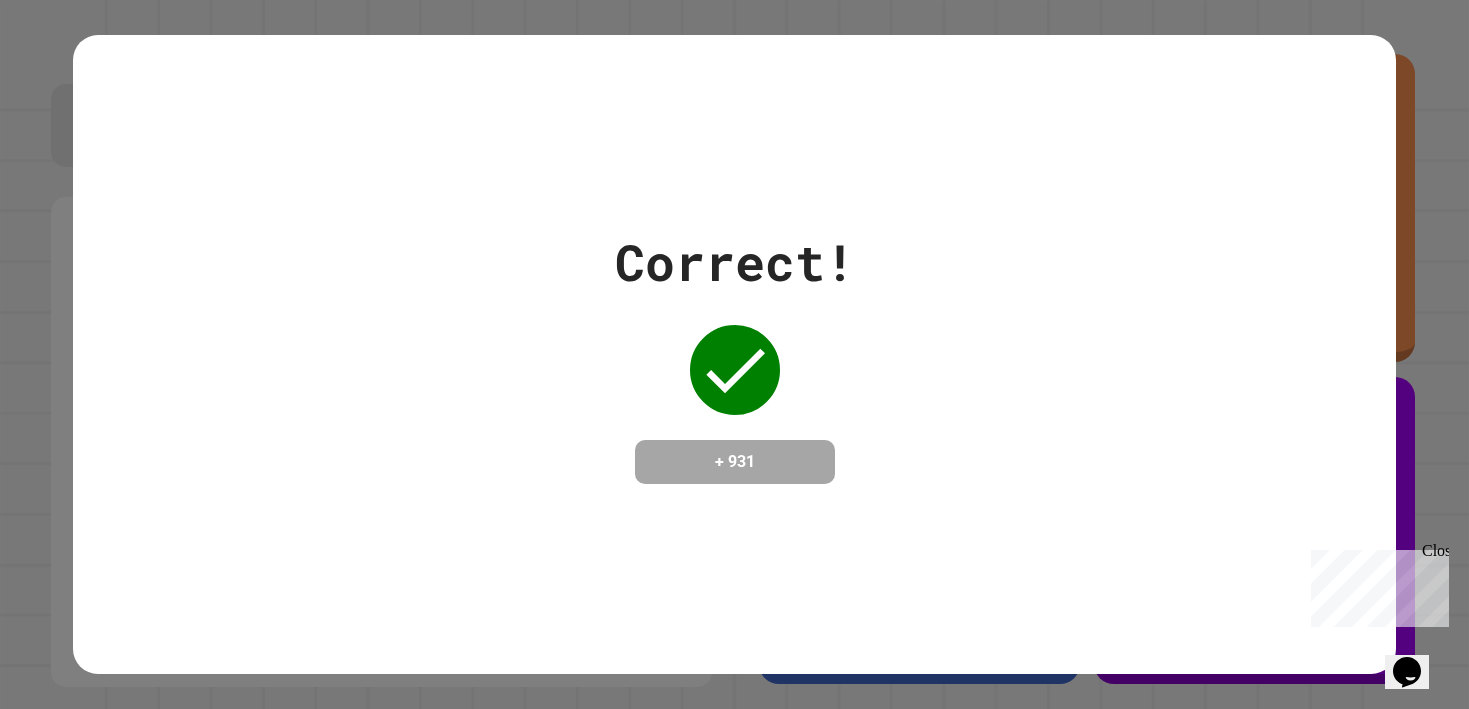click on "+ 931" at bounding box center [735, 462] 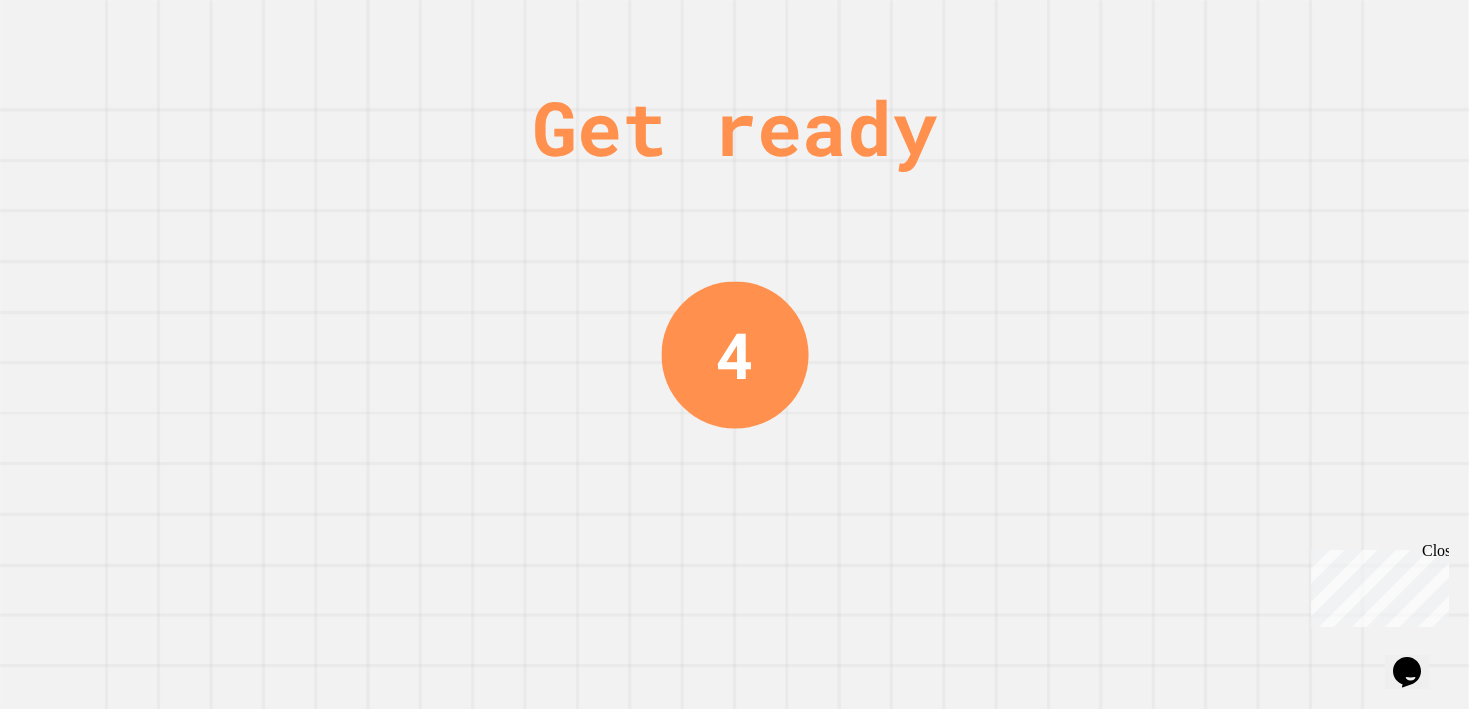 scroll, scrollTop: 0, scrollLeft: 0, axis: both 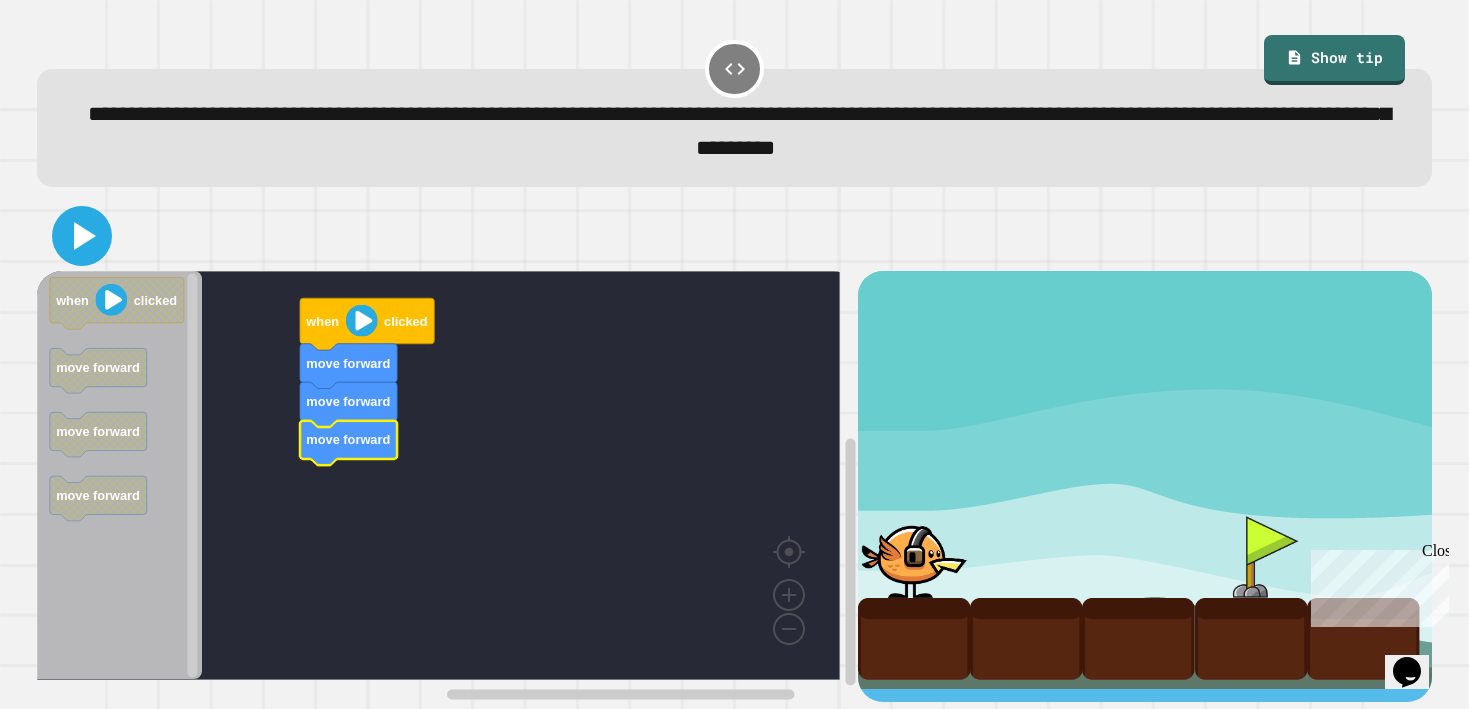 click 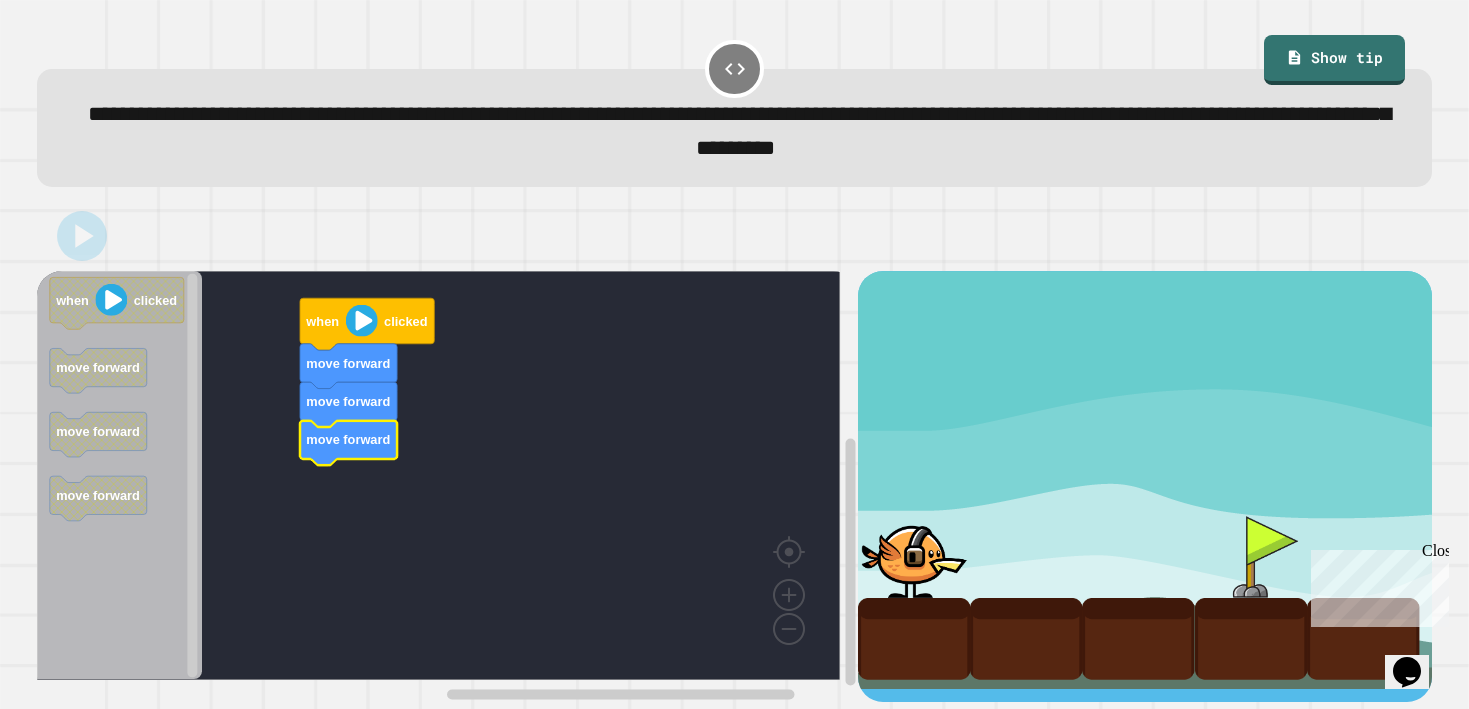 click at bounding box center [914, 557] 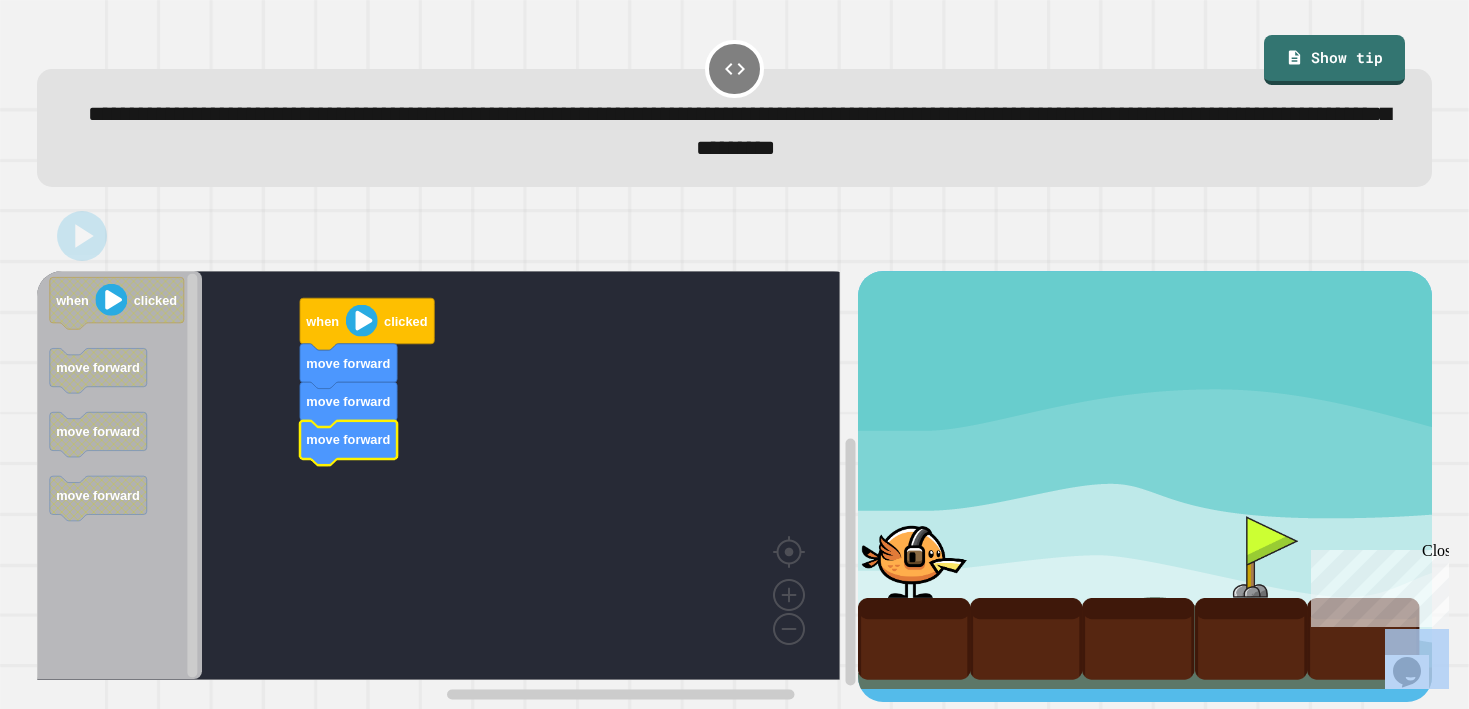 click at bounding box center [914, 557] 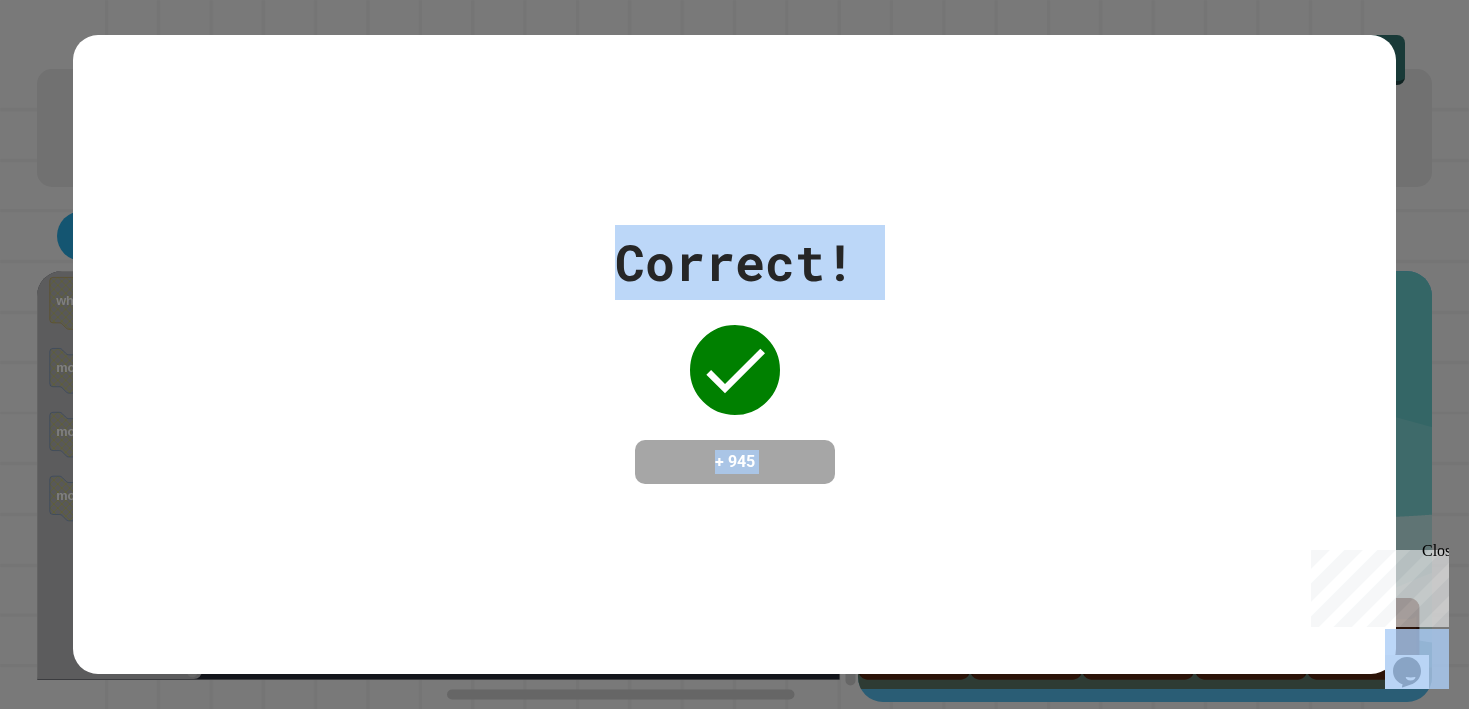 click 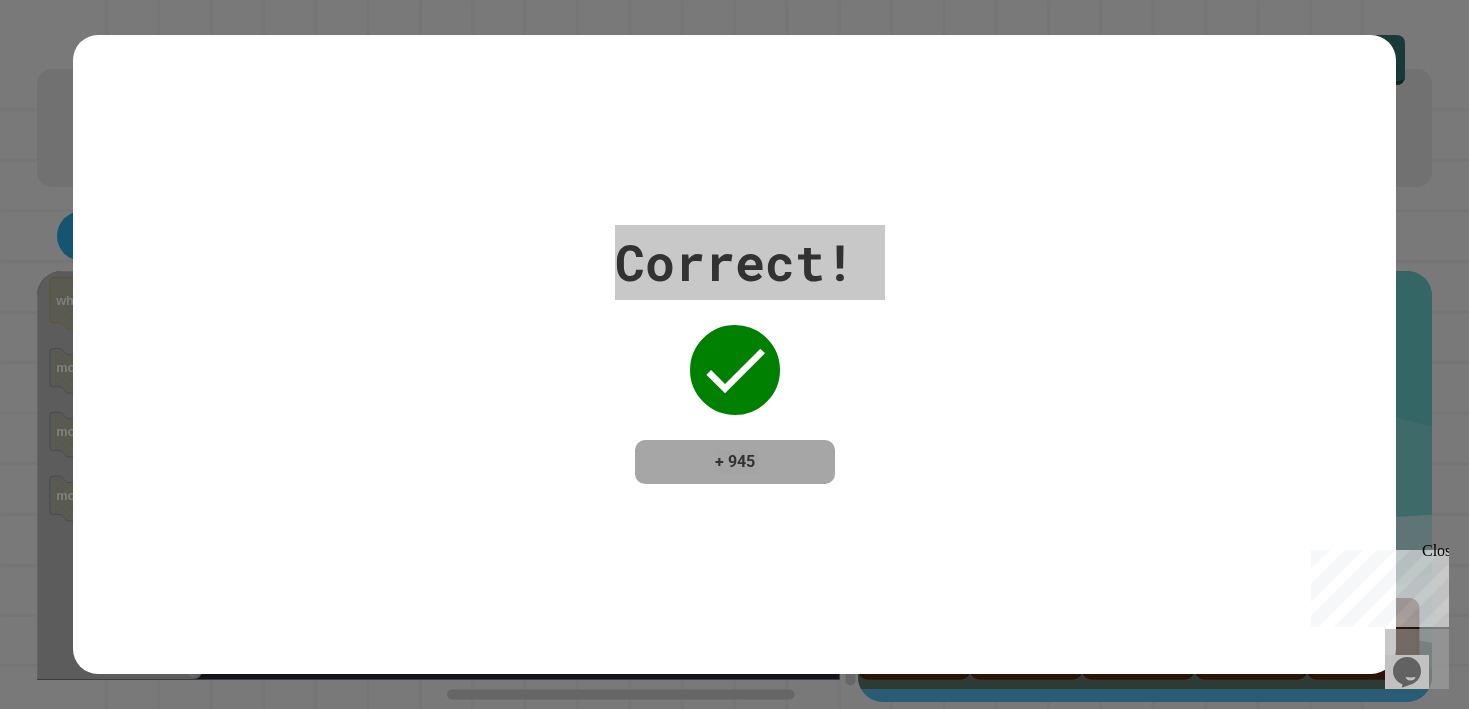 click on "Close" at bounding box center (1434, 554) 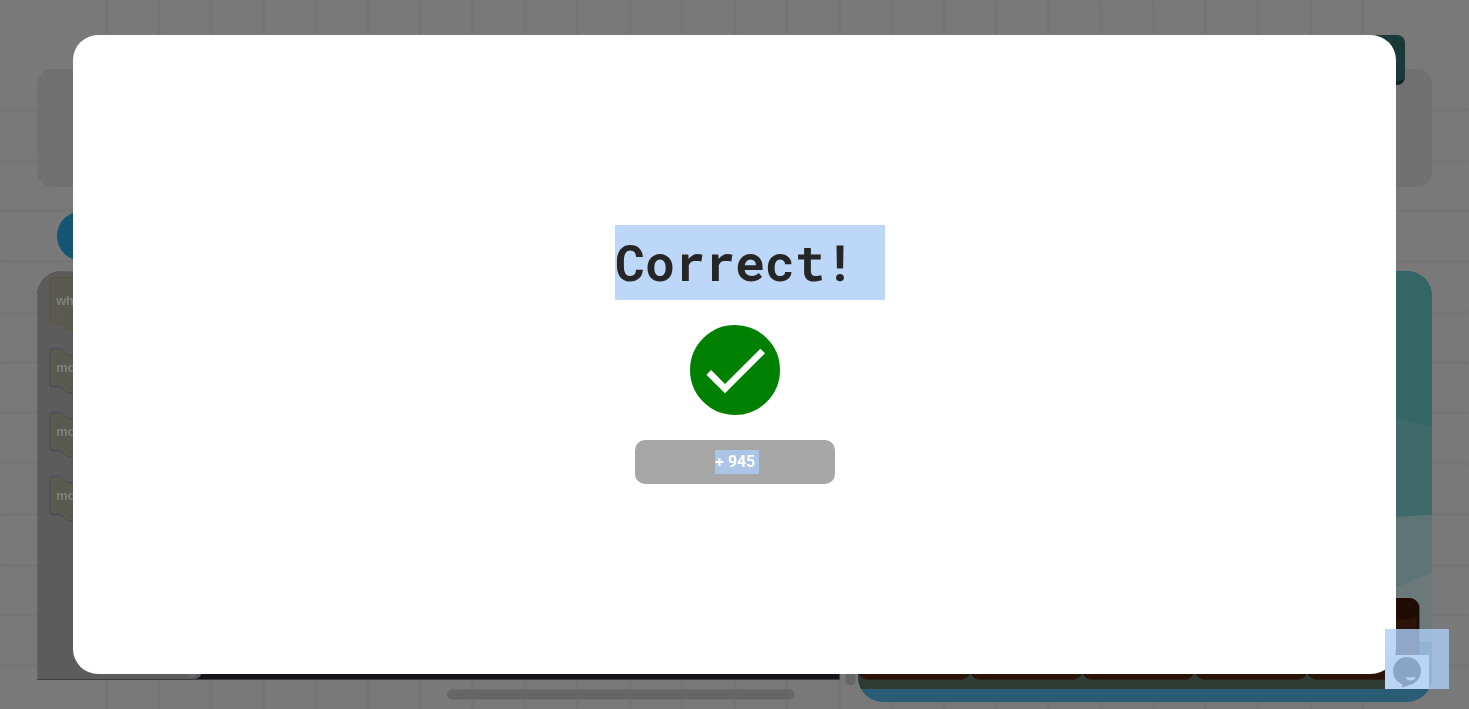 click on "Correct!   + 945" at bounding box center (734, 354) 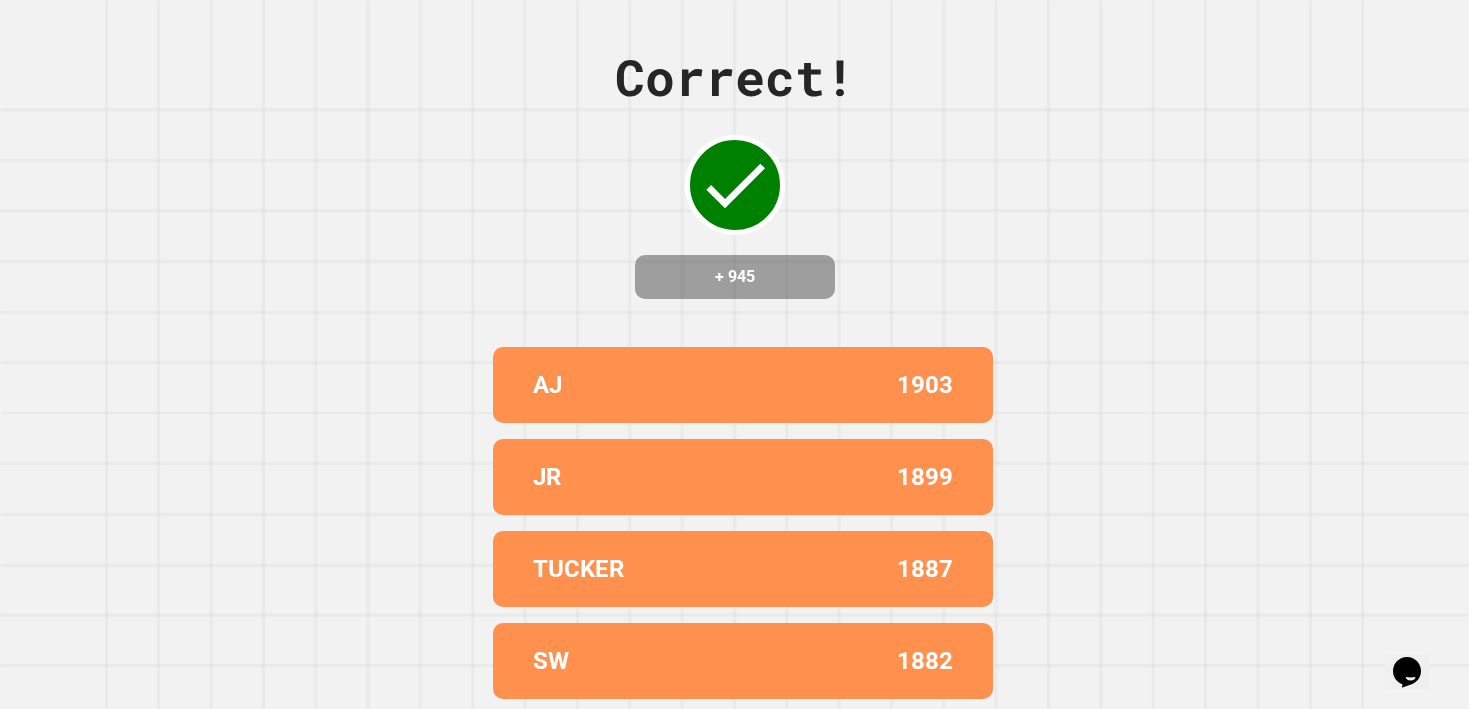 scroll, scrollTop: 123, scrollLeft: 0, axis: vertical 